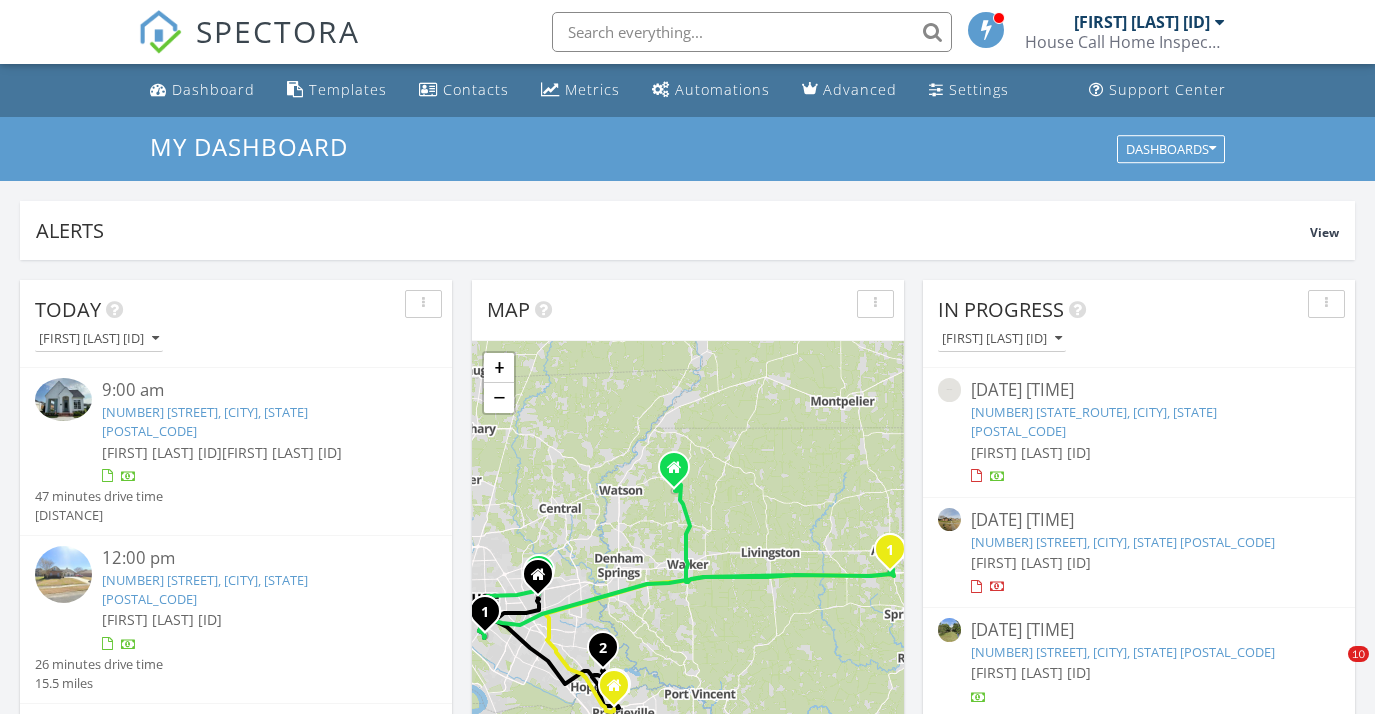 scroll, scrollTop: 818, scrollLeft: 0, axis: vertical 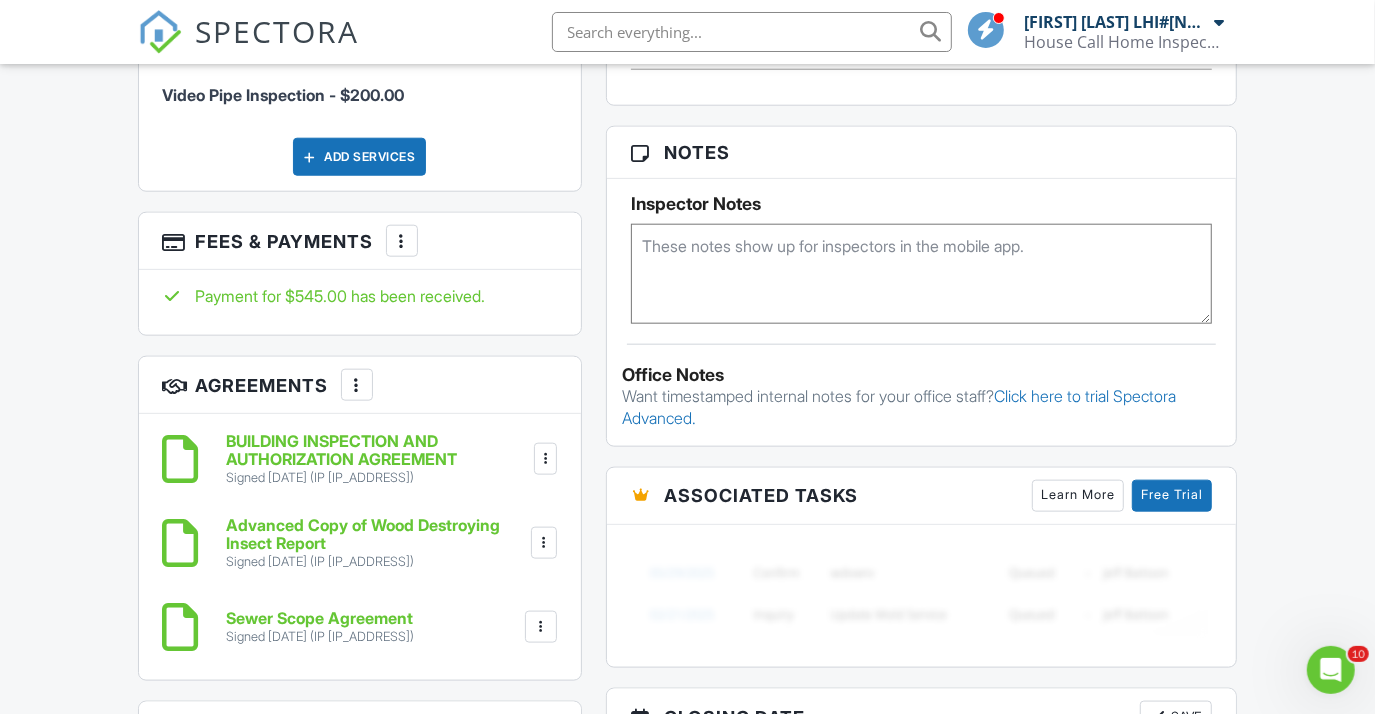 click at bounding box center (402, 241) 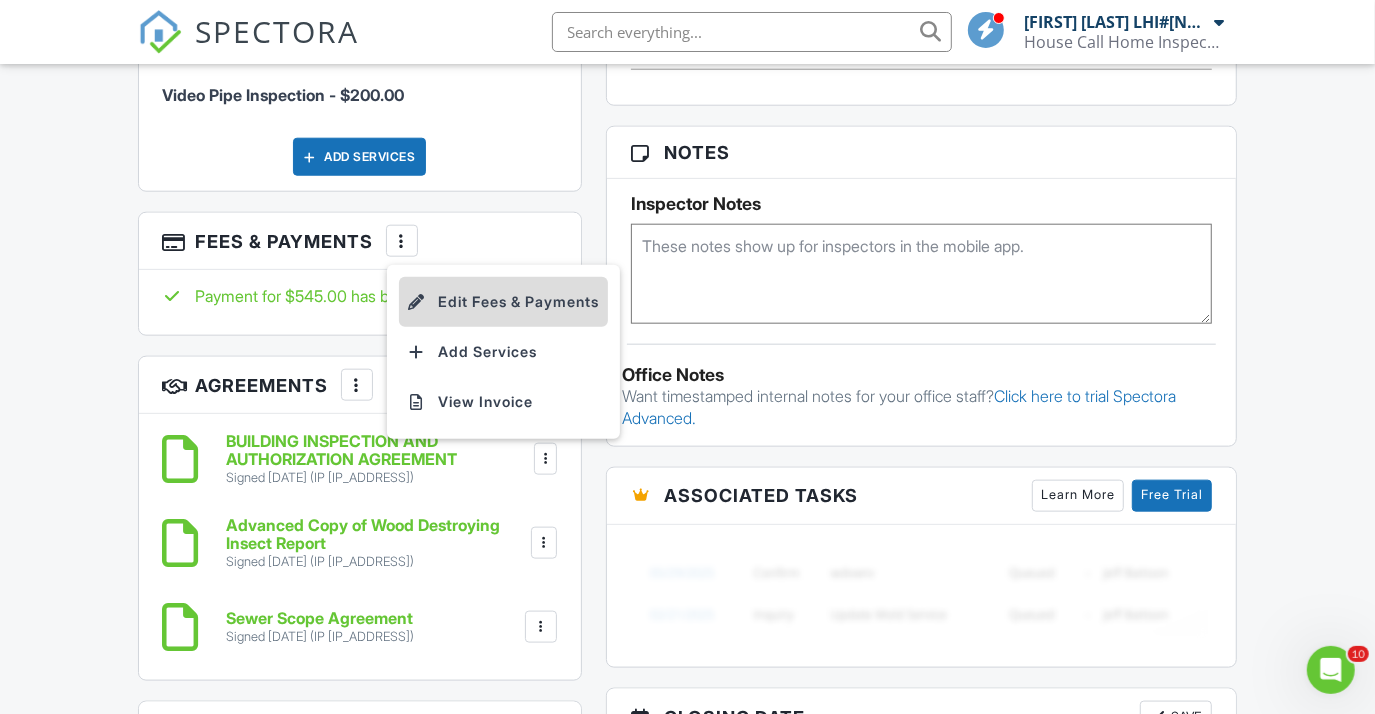 click on "Edit Fees & Payments" at bounding box center [503, 302] 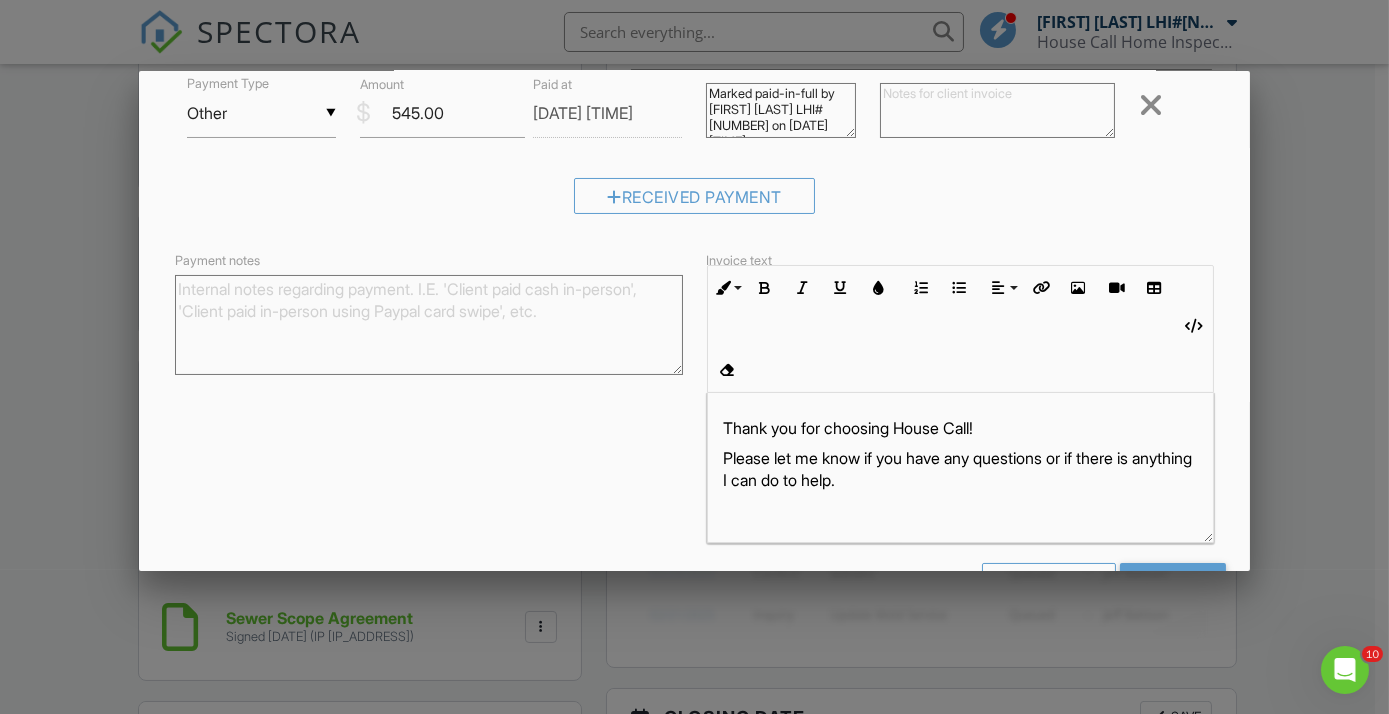 scroll, scrollTop: 458, scrollLeft: 0, axis: vertical 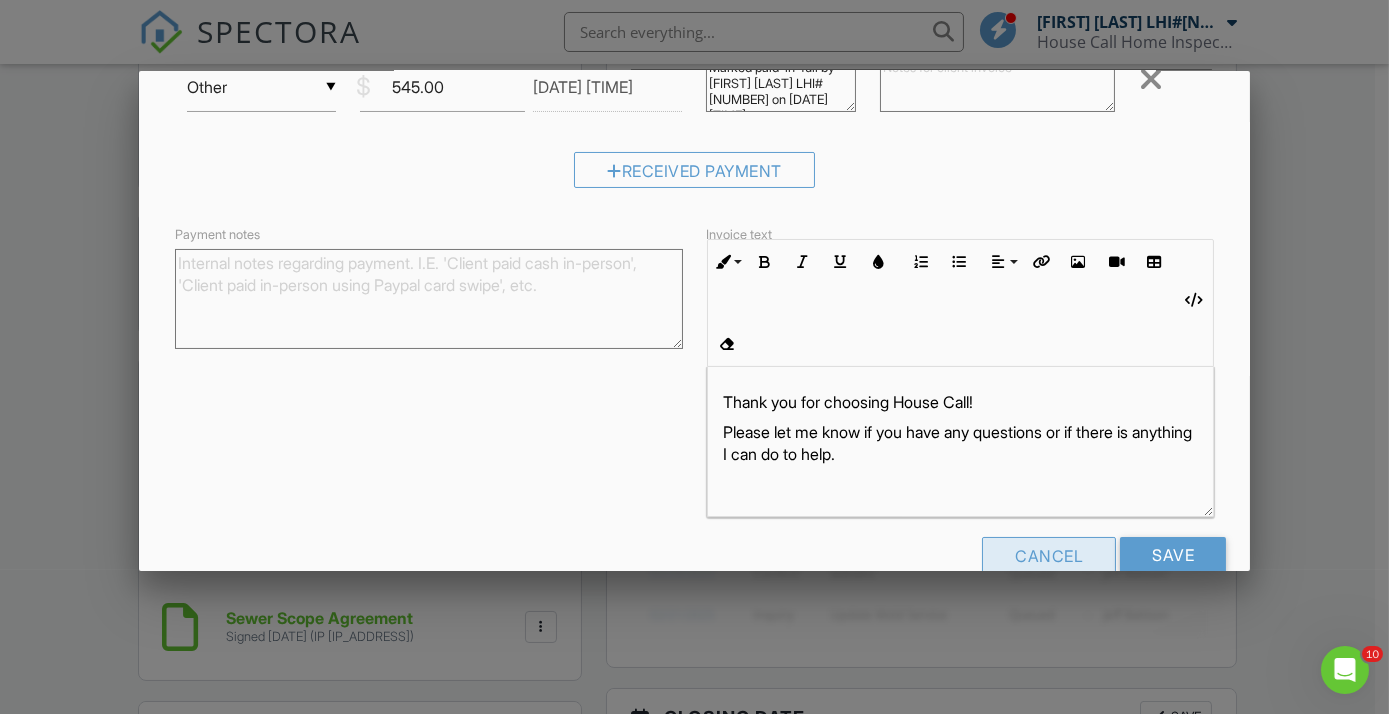 click on "Cancel" at bounding box center [1049, 555] 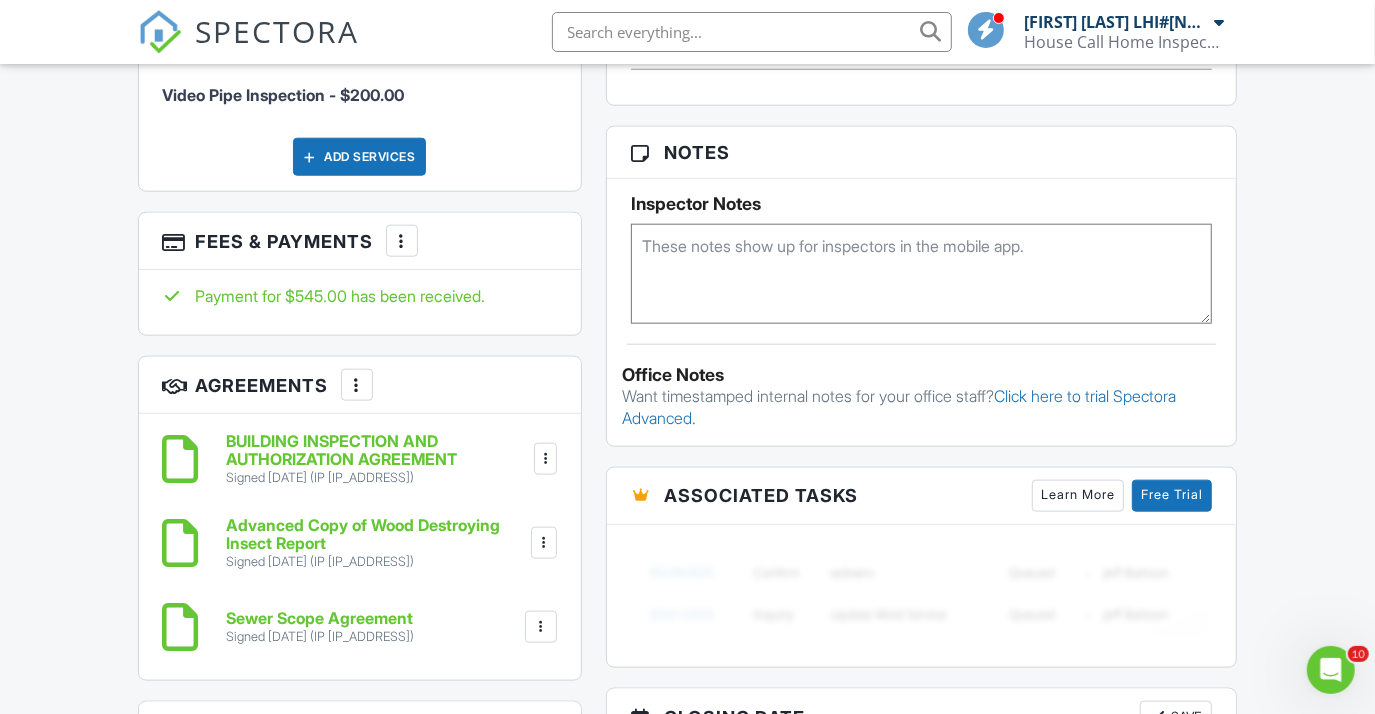 click at bounding box center (402, 241) 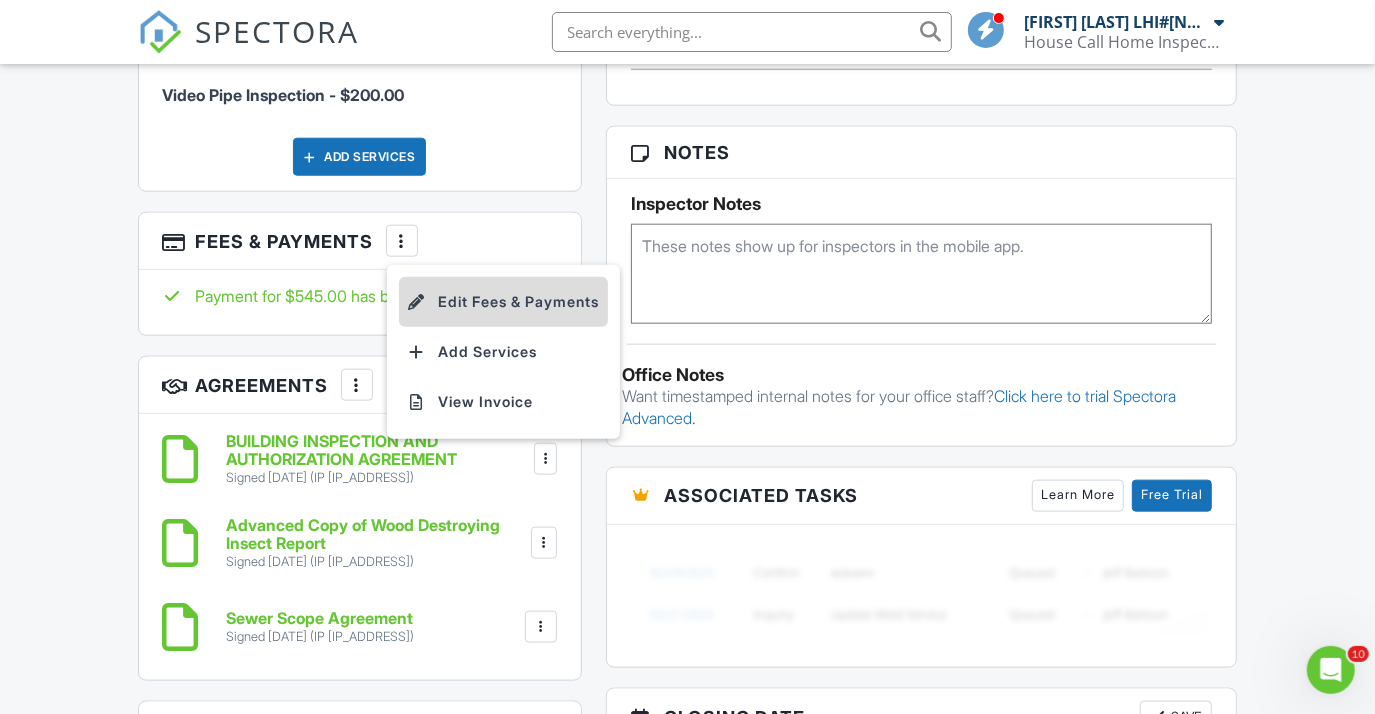 click on "Edit Fees & Payments" at bounding box center [503, 302] 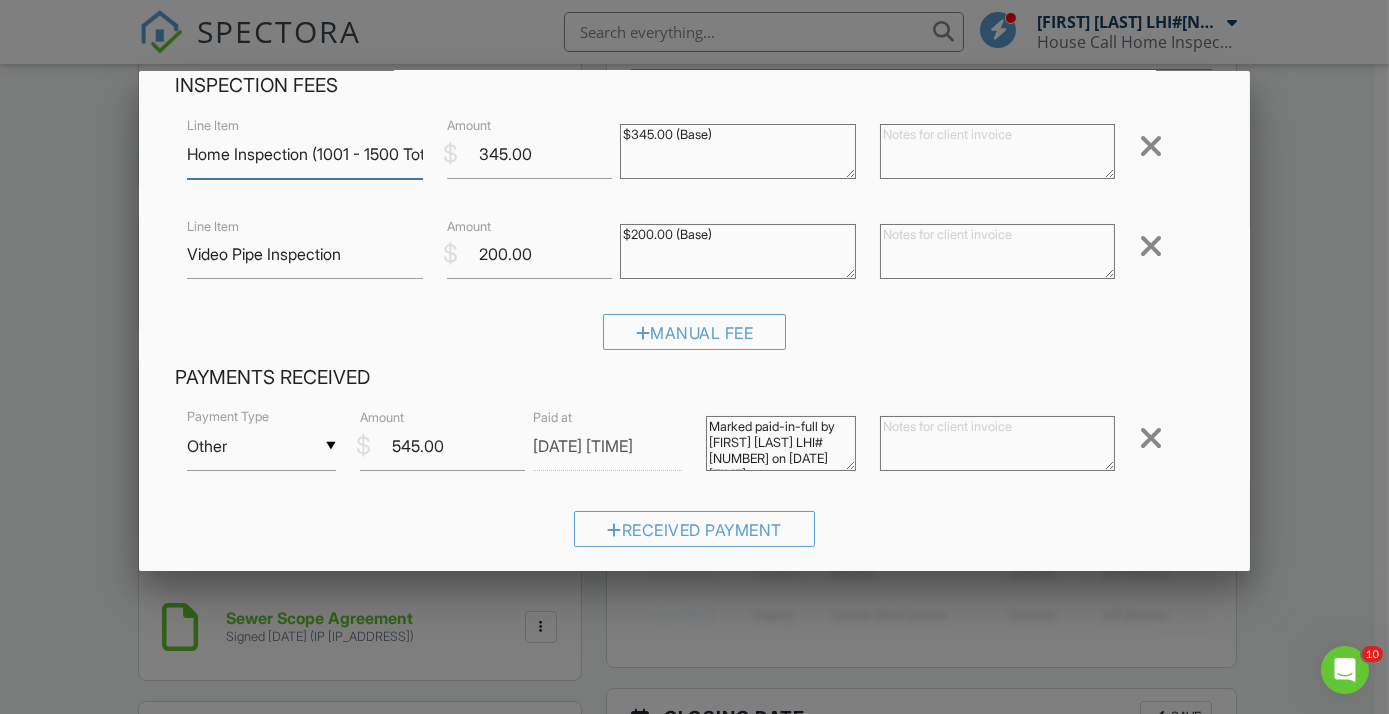 scroll, scrollTop: 181, scrollLeft: 0, axis: vertical 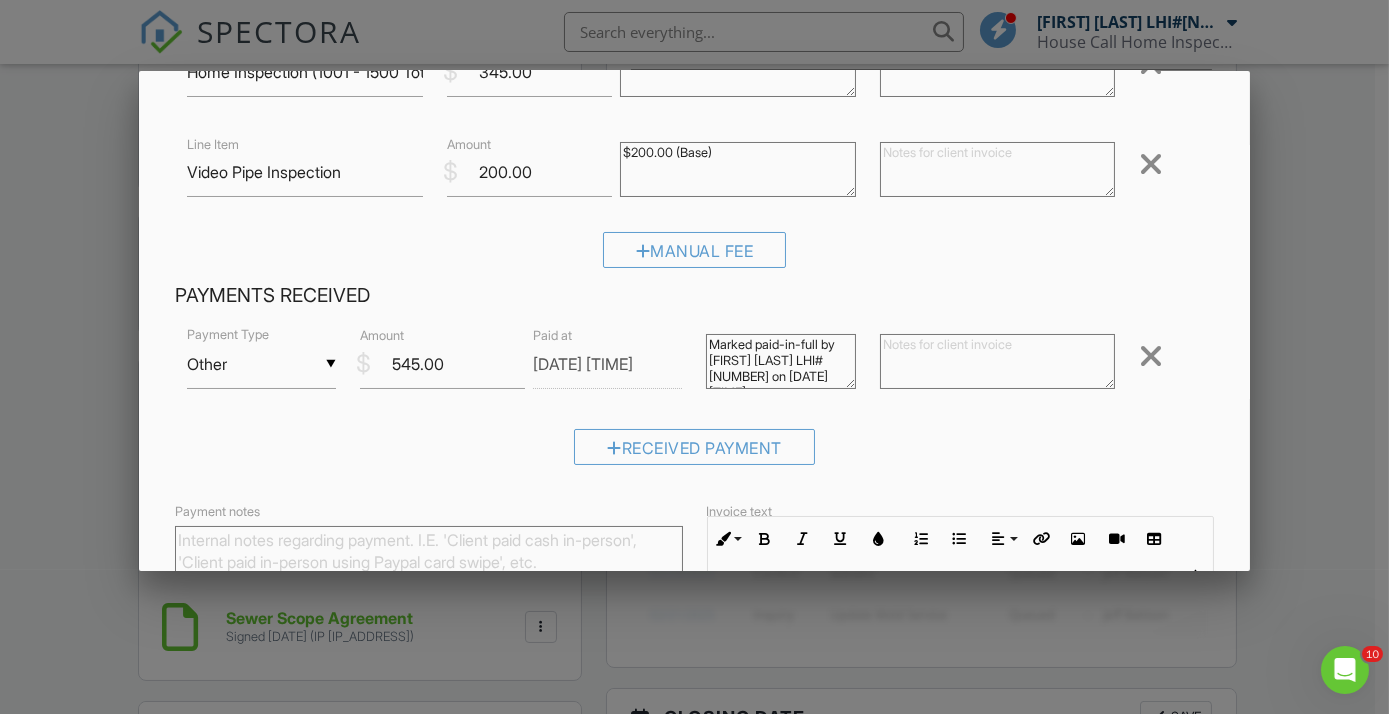 click at bounding box center (1151, 356) 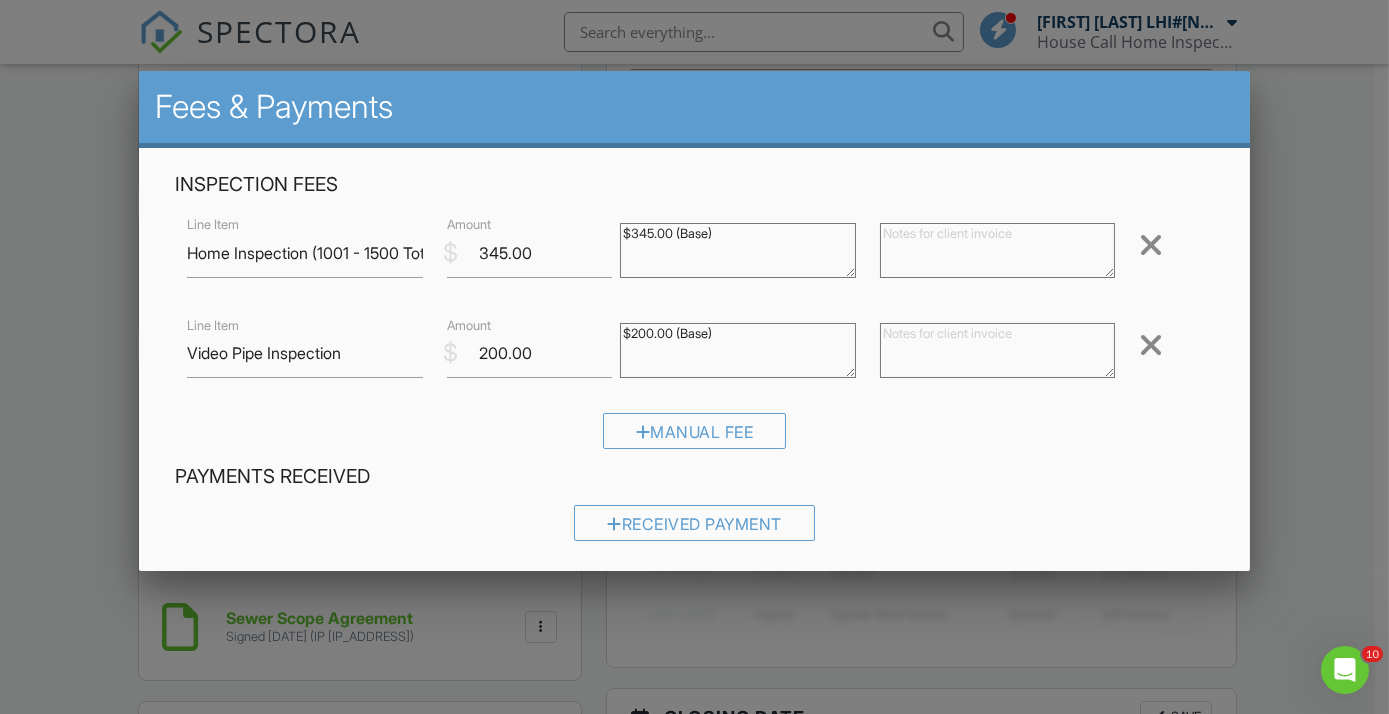 scroll, scrollTop: 354, scrollLeft: 0, axis: vertical 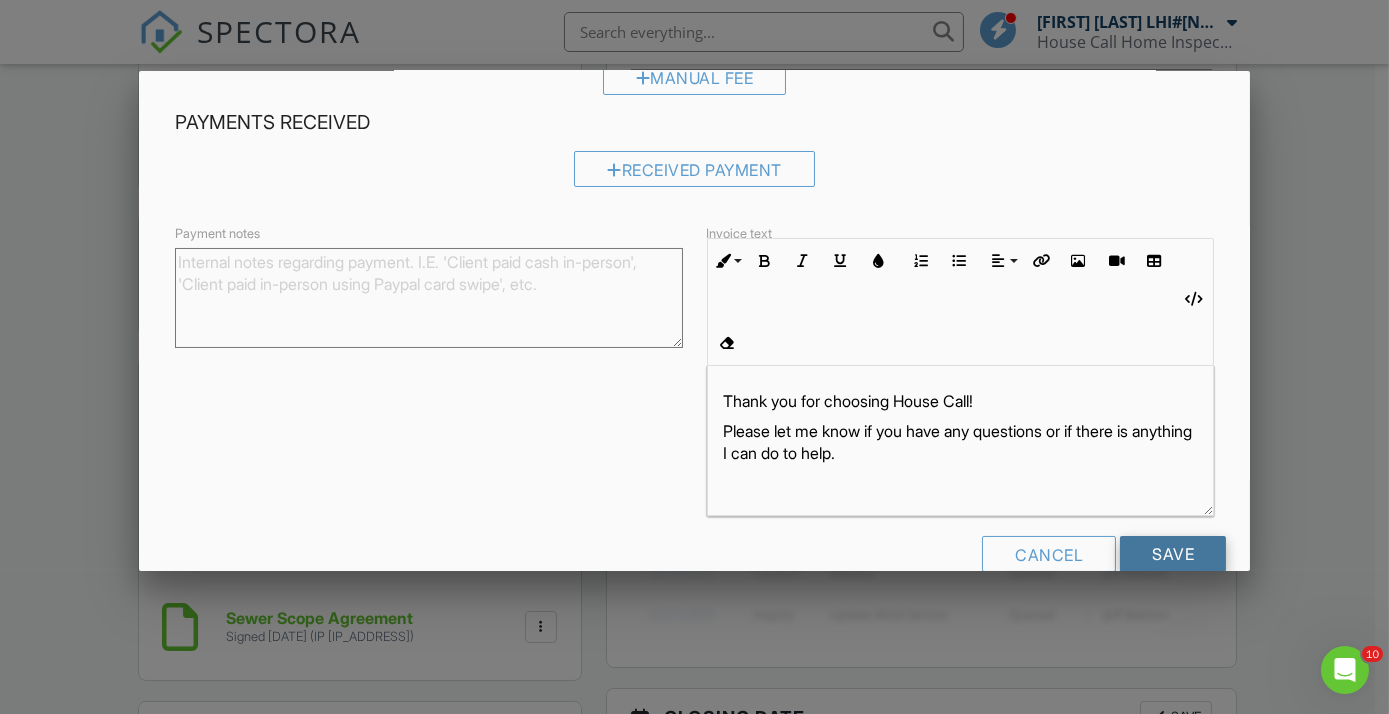 click on "Save" at bounding box center [1173, 554] 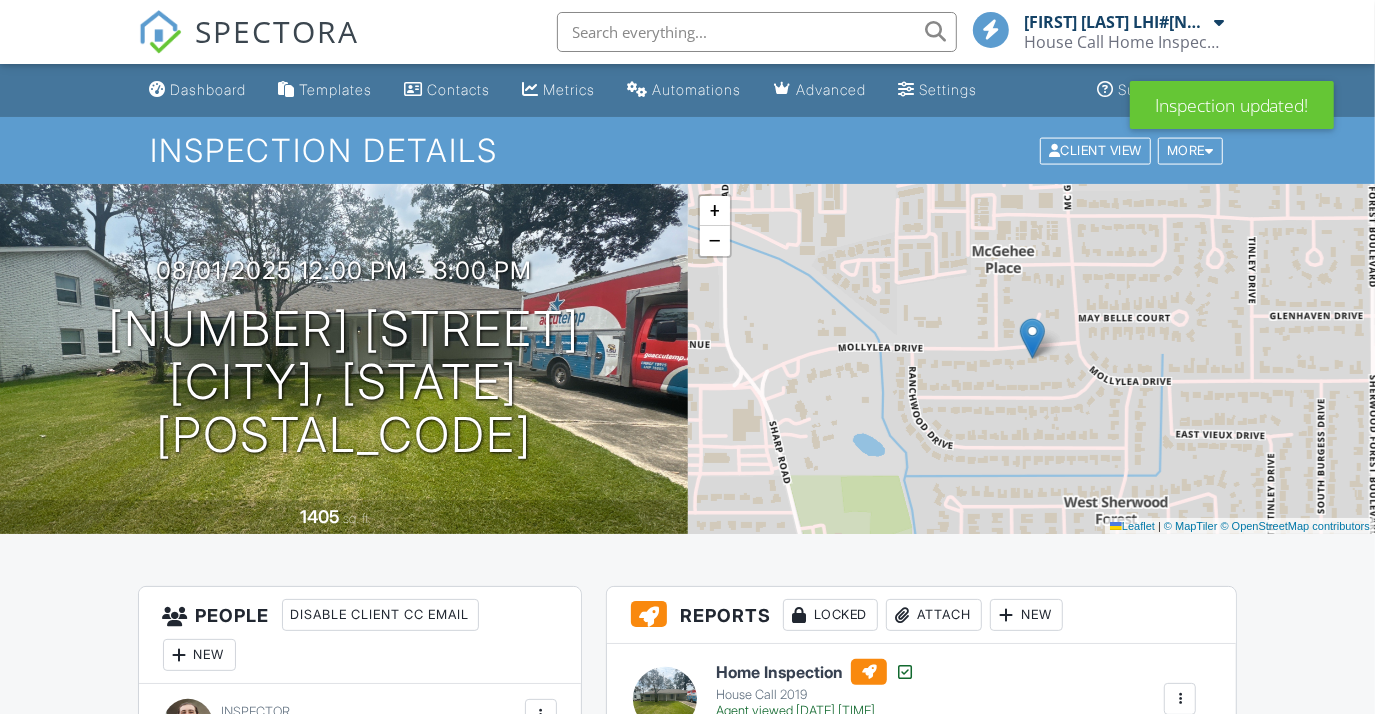 scroll, scrollTop: 1988, scrollLeft: 0, axis: vertical 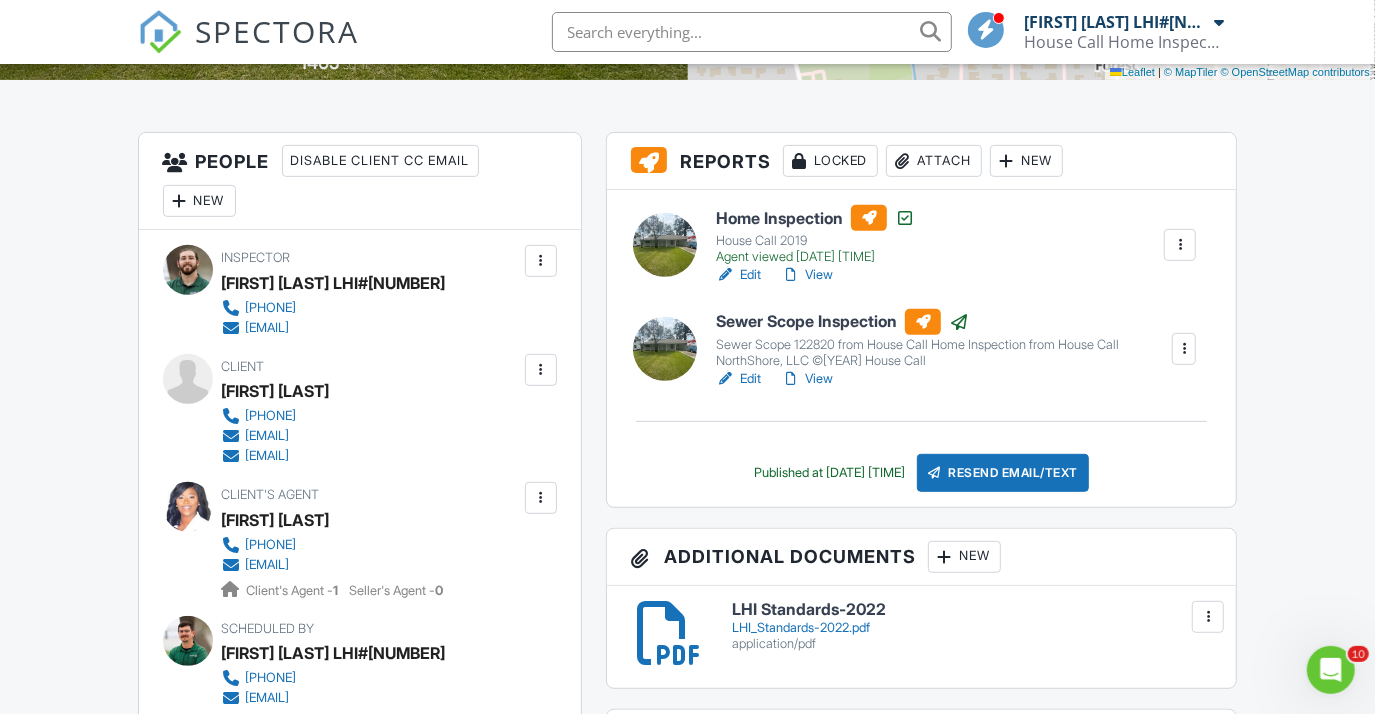 click on "Resend Email/Text" at bounding box center (1003, 473) 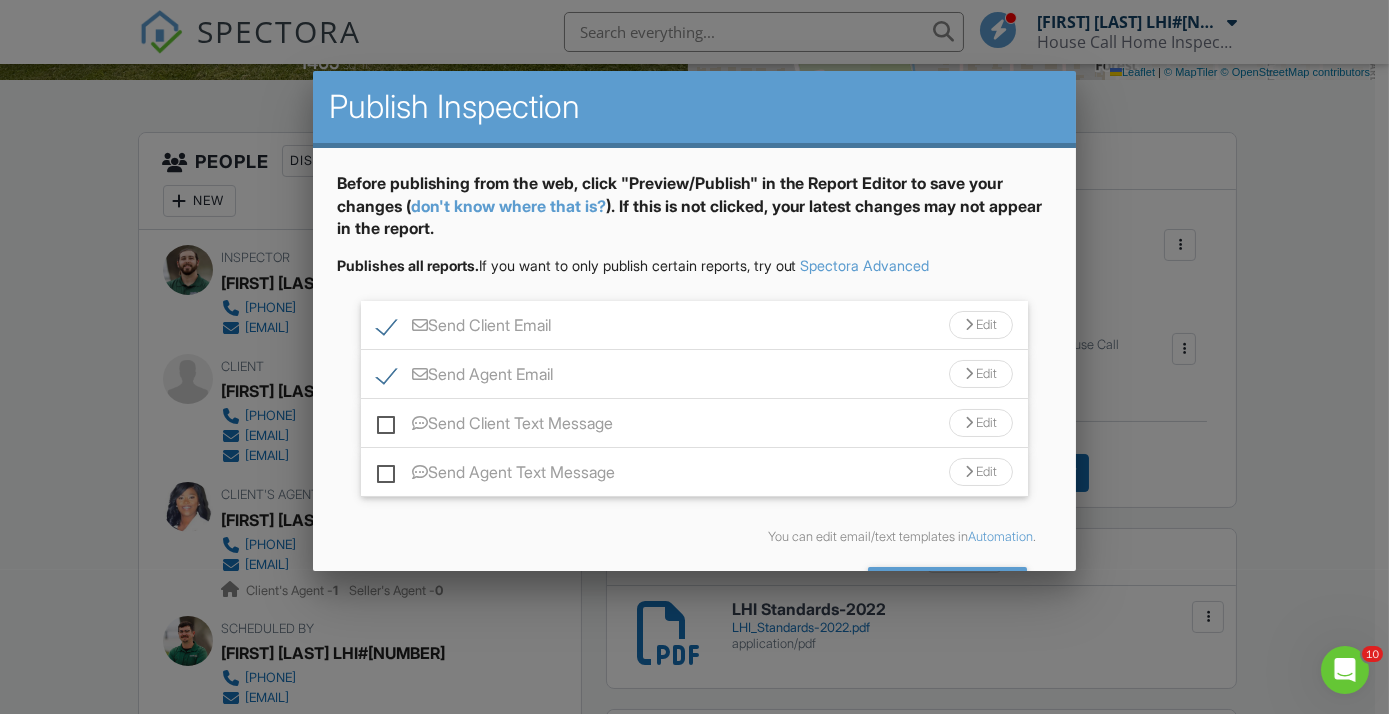 click on "Edit" at bounding box center (981, 374) 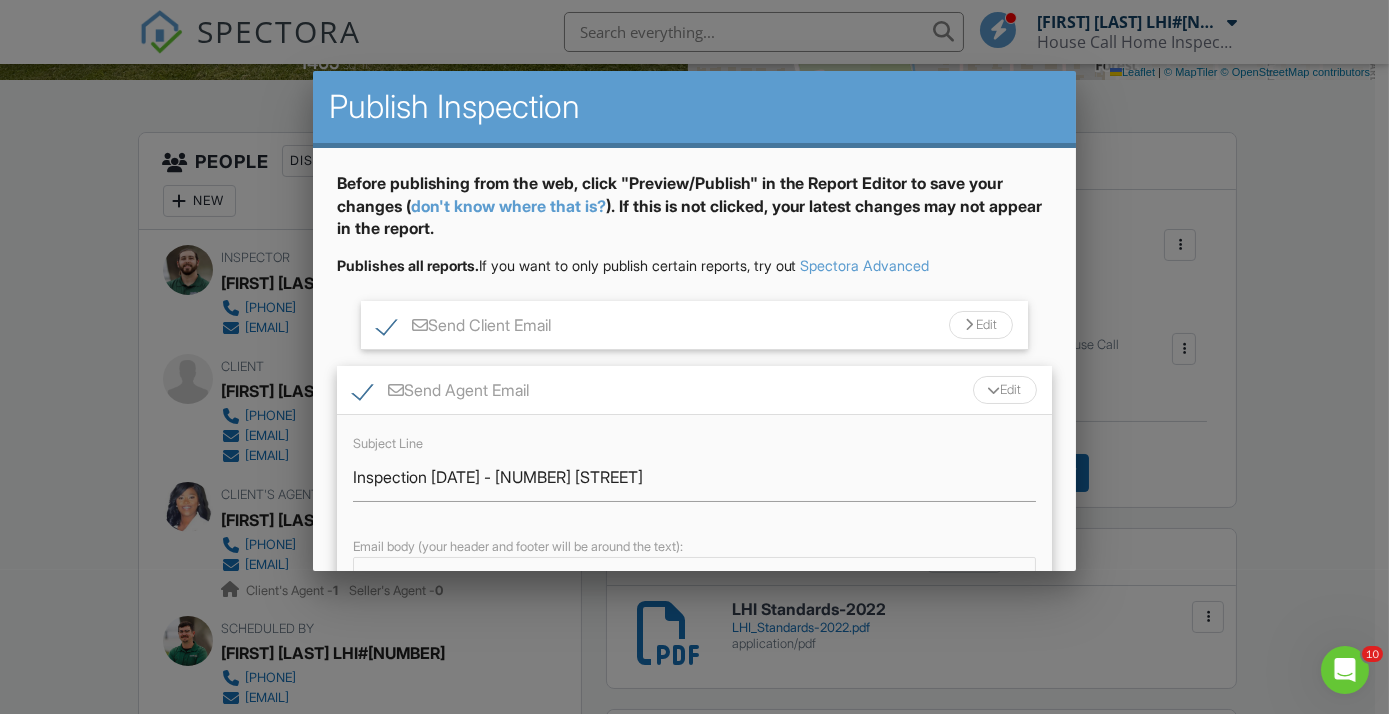 click on "Edit" at bounding box center (1005, 390) 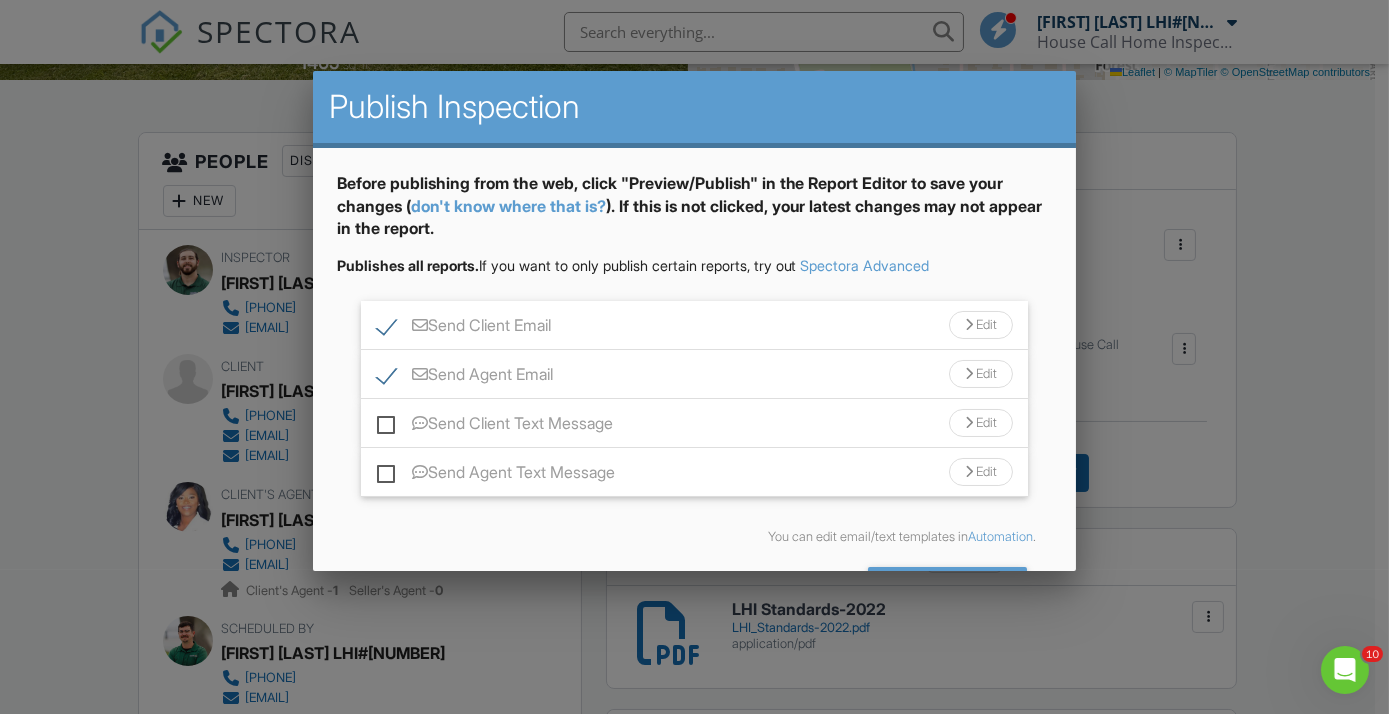 click on "Send Agent Email
Edit" at bounding box center [695, 374] 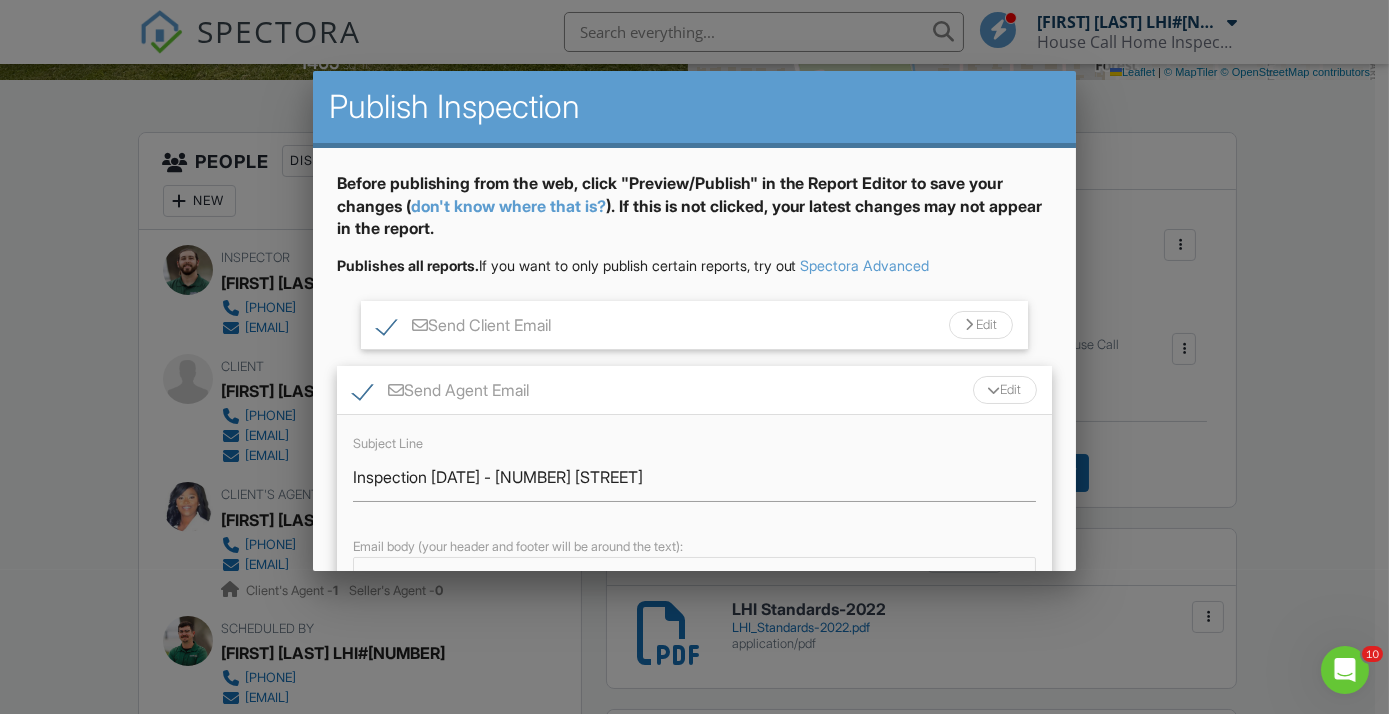 click on "Edit" at bounding box center (1005, 390) 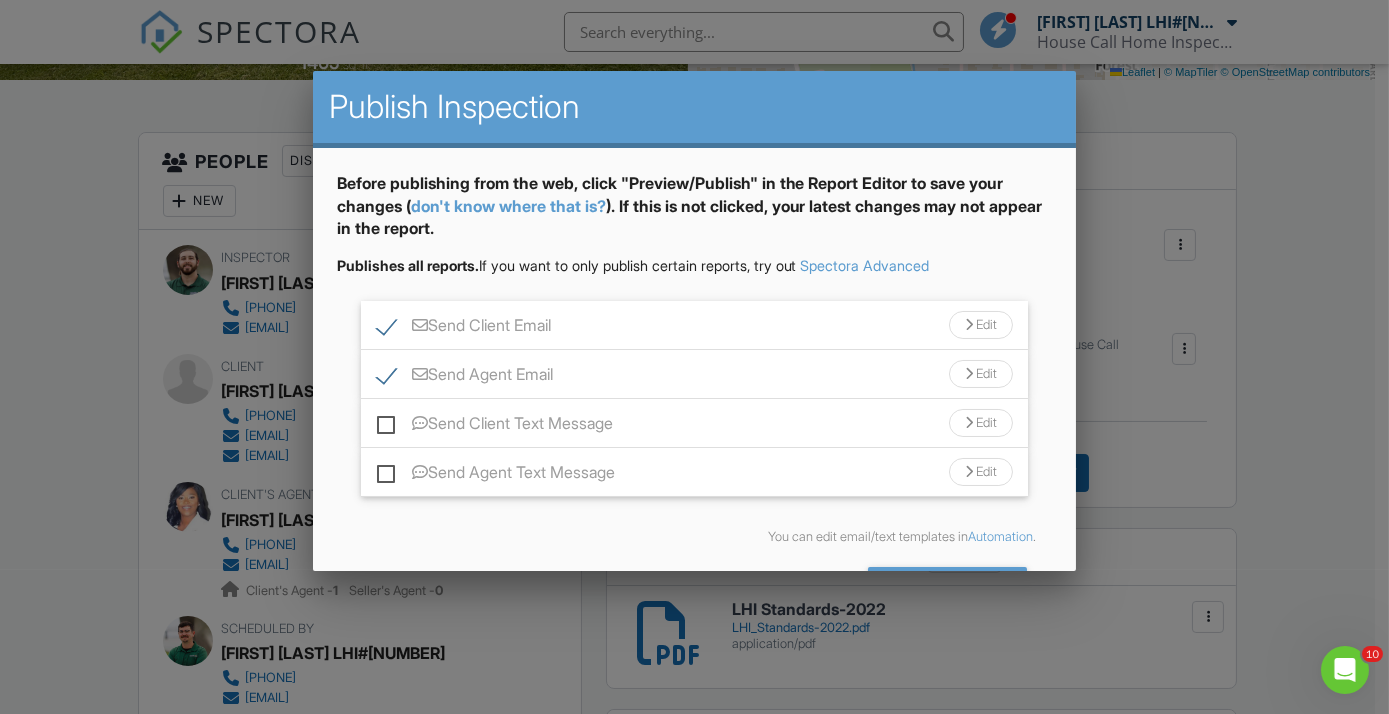 click on "Send Agent Email" at bounding box center (465, 377) 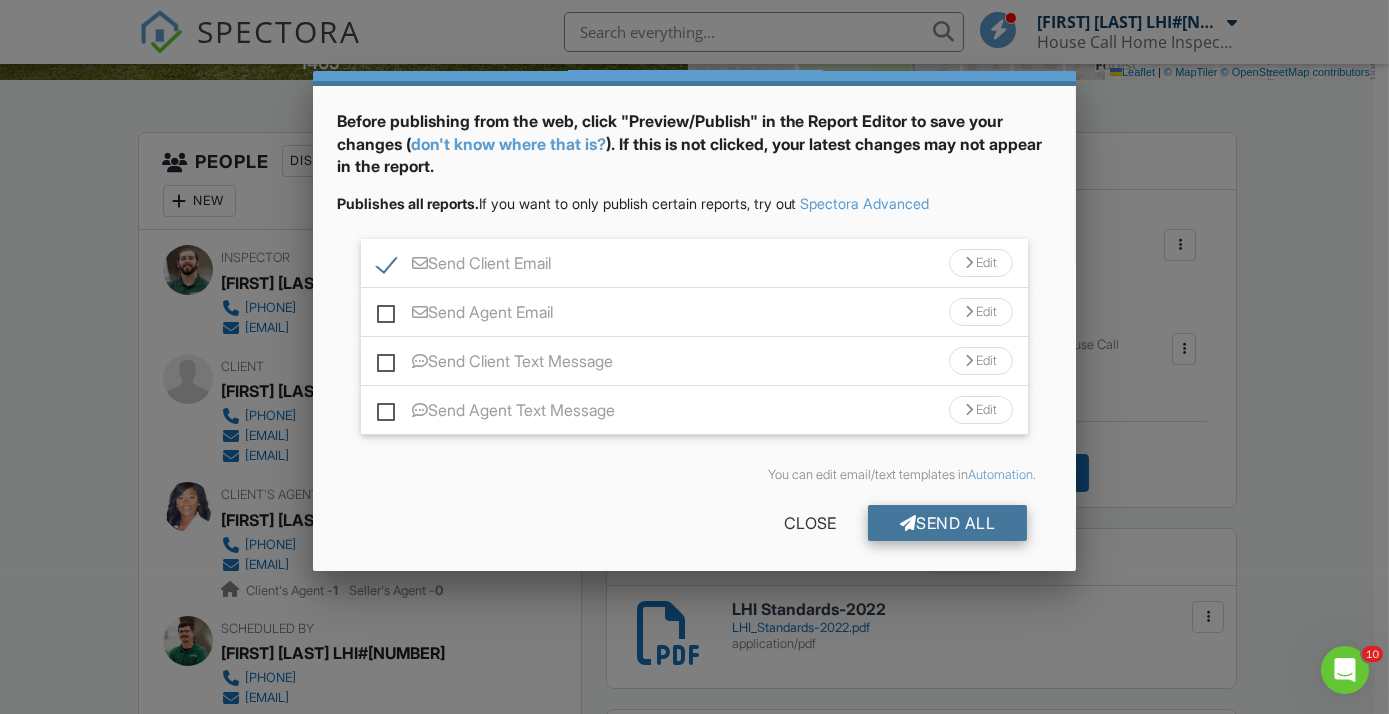 scroll, scrollTop: 67, scrollLeft: 0, axis: vertical 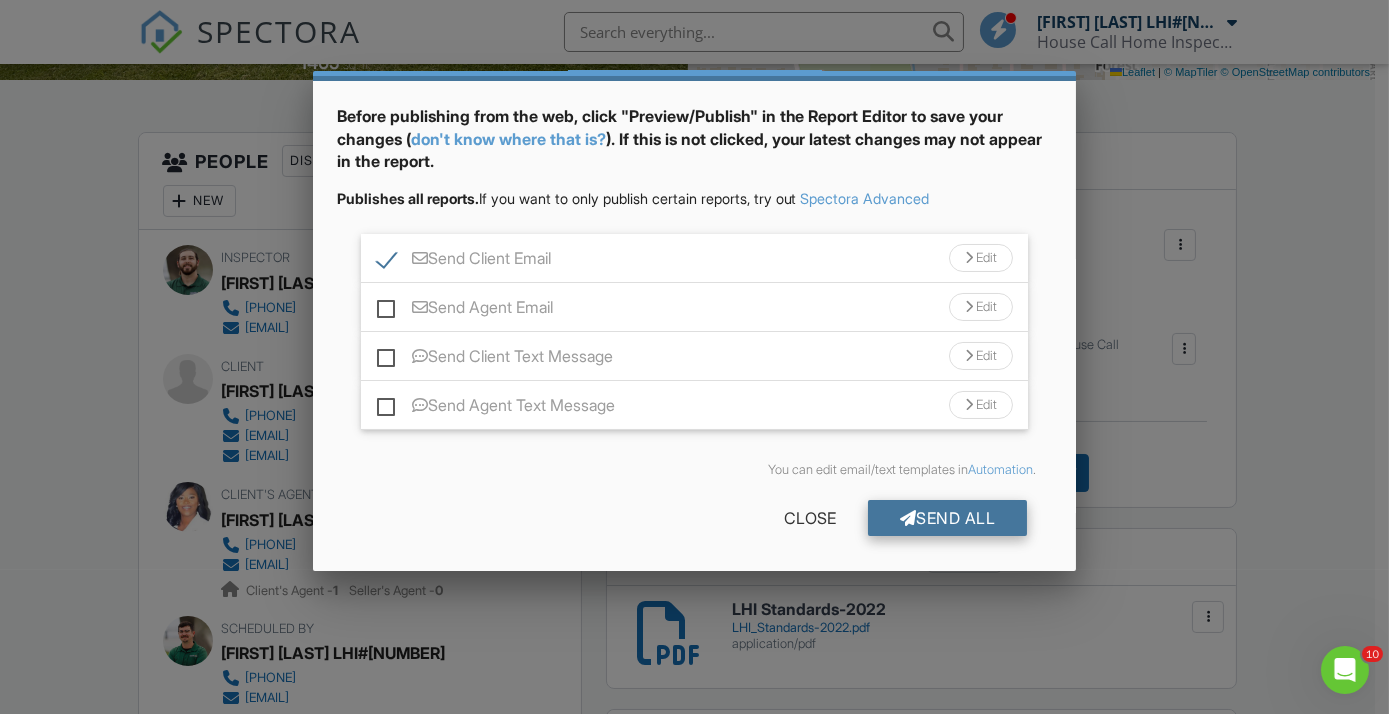 click on "Send All" at bounding box center (948, 518) 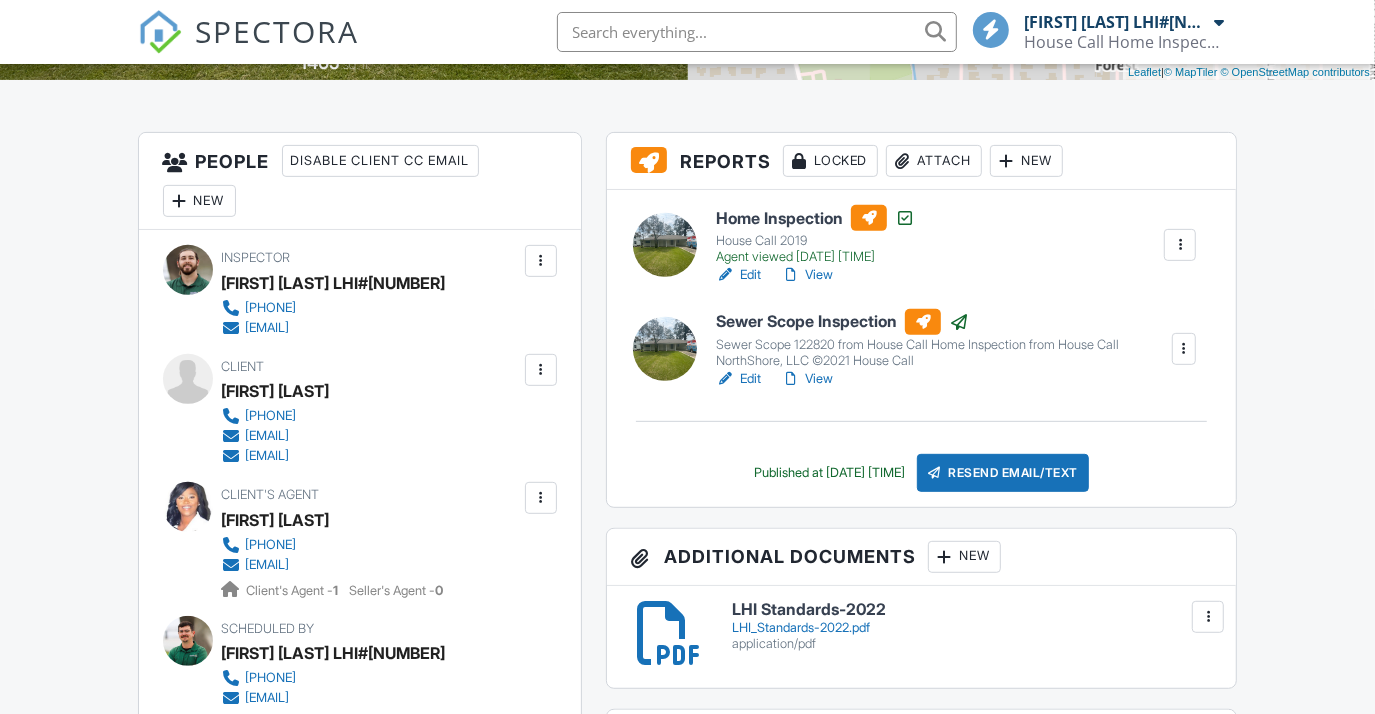 scroll, scrollTop: 454, scrollLeft: 0, axis: vertical 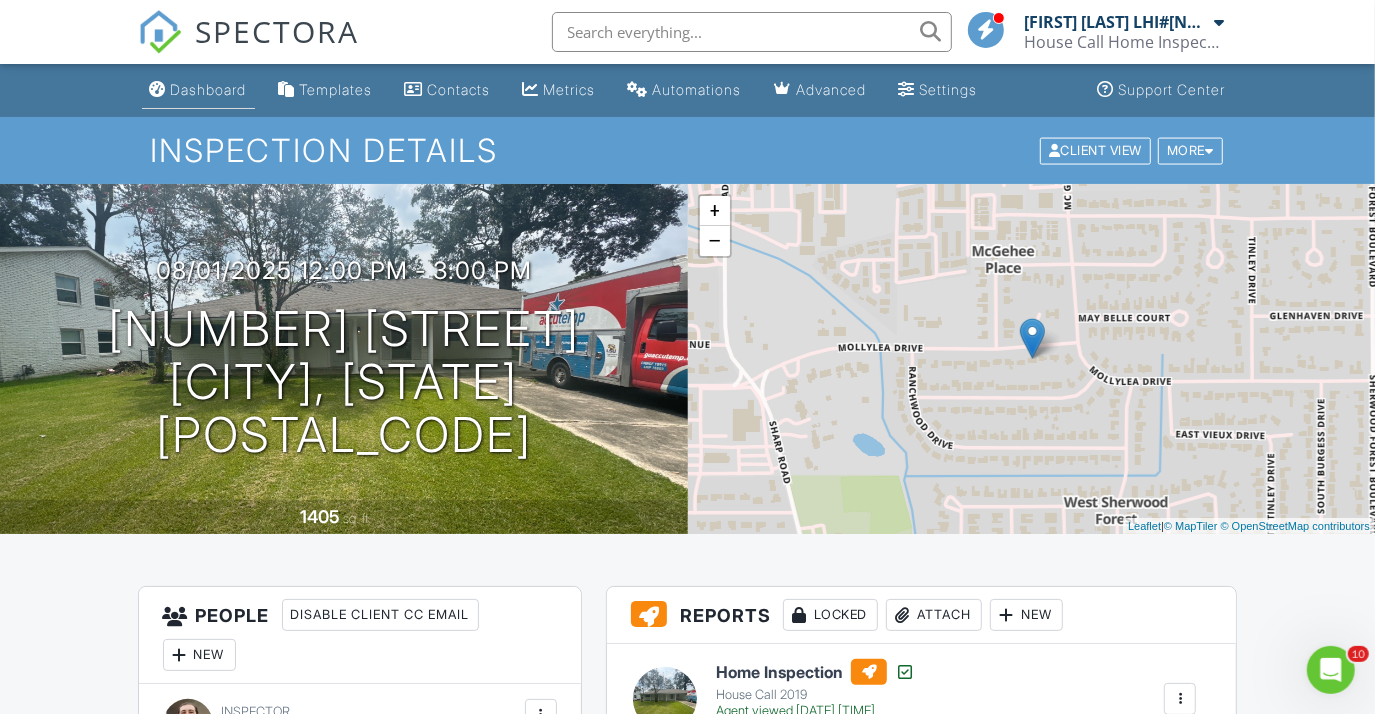 click on "Dashboard" at bounding box center [209, 89] 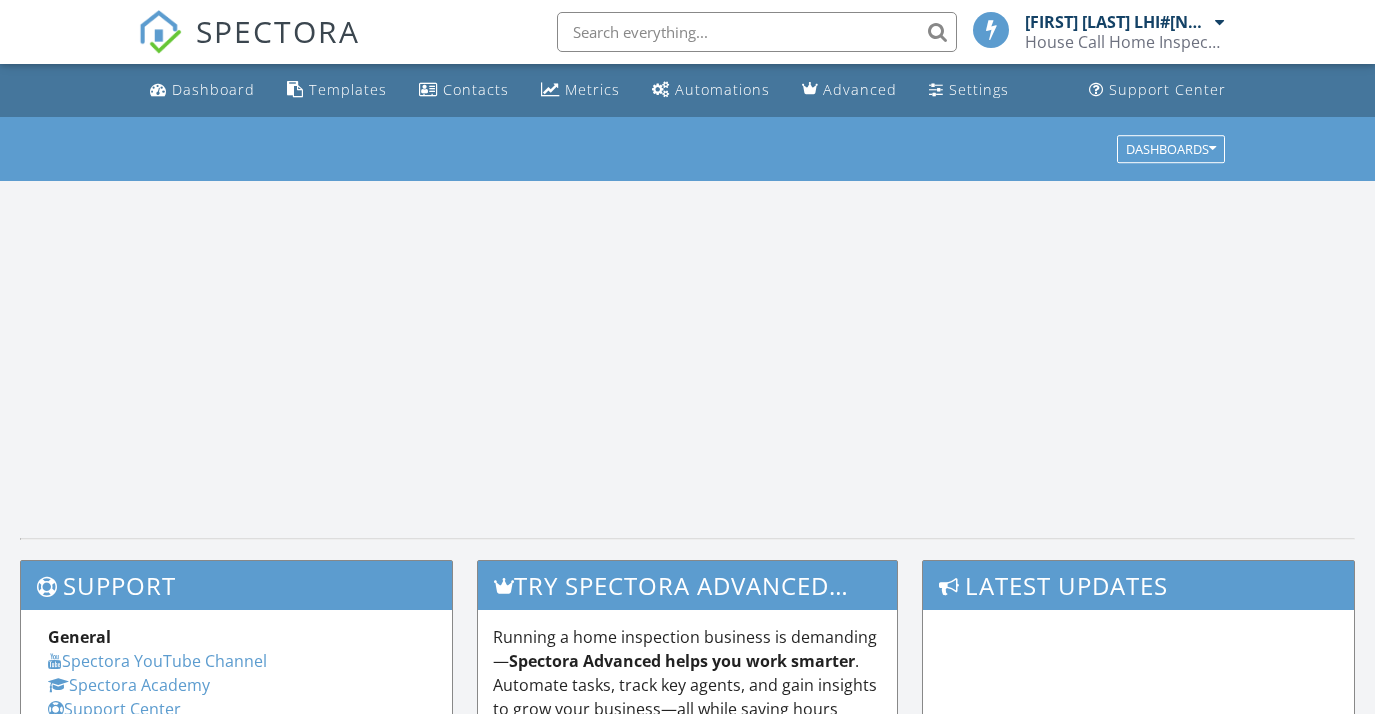scroll, scrollTop: 0, scrollLeft: 0, axis: both 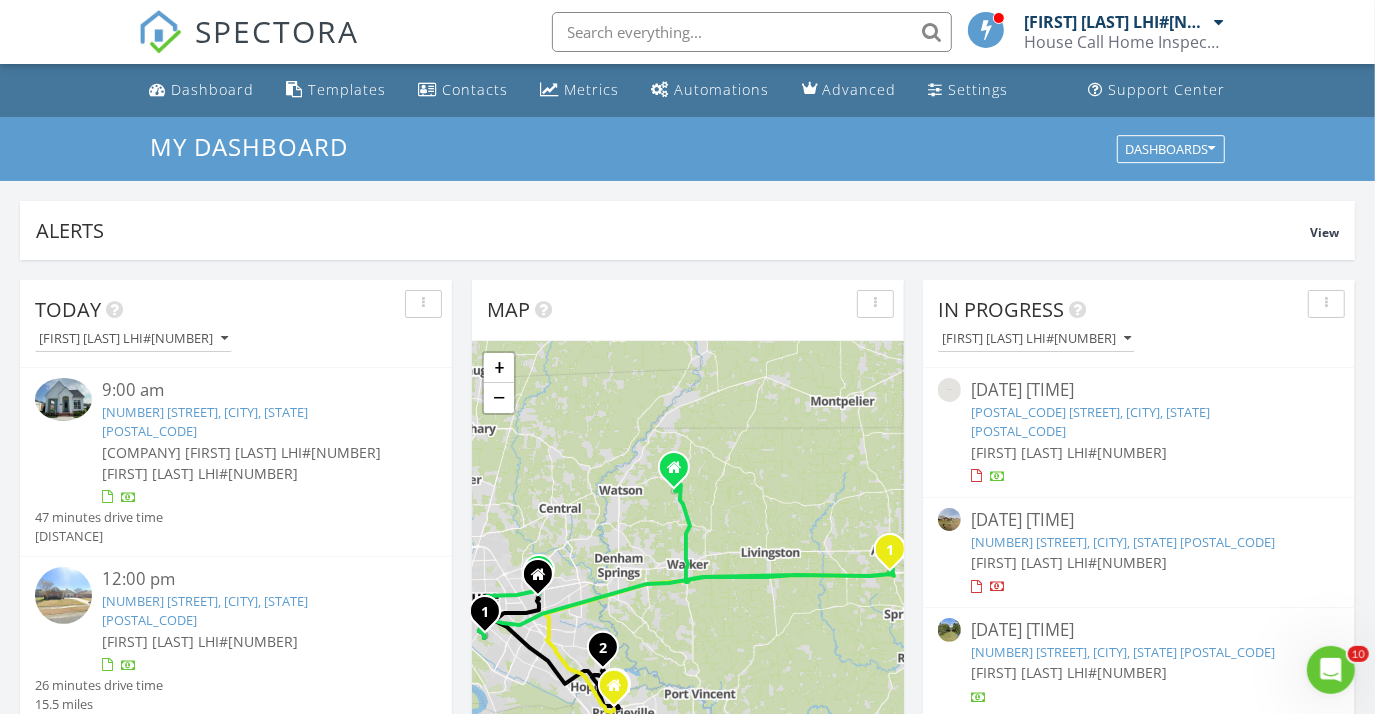 click at bounding box center (752, 32) 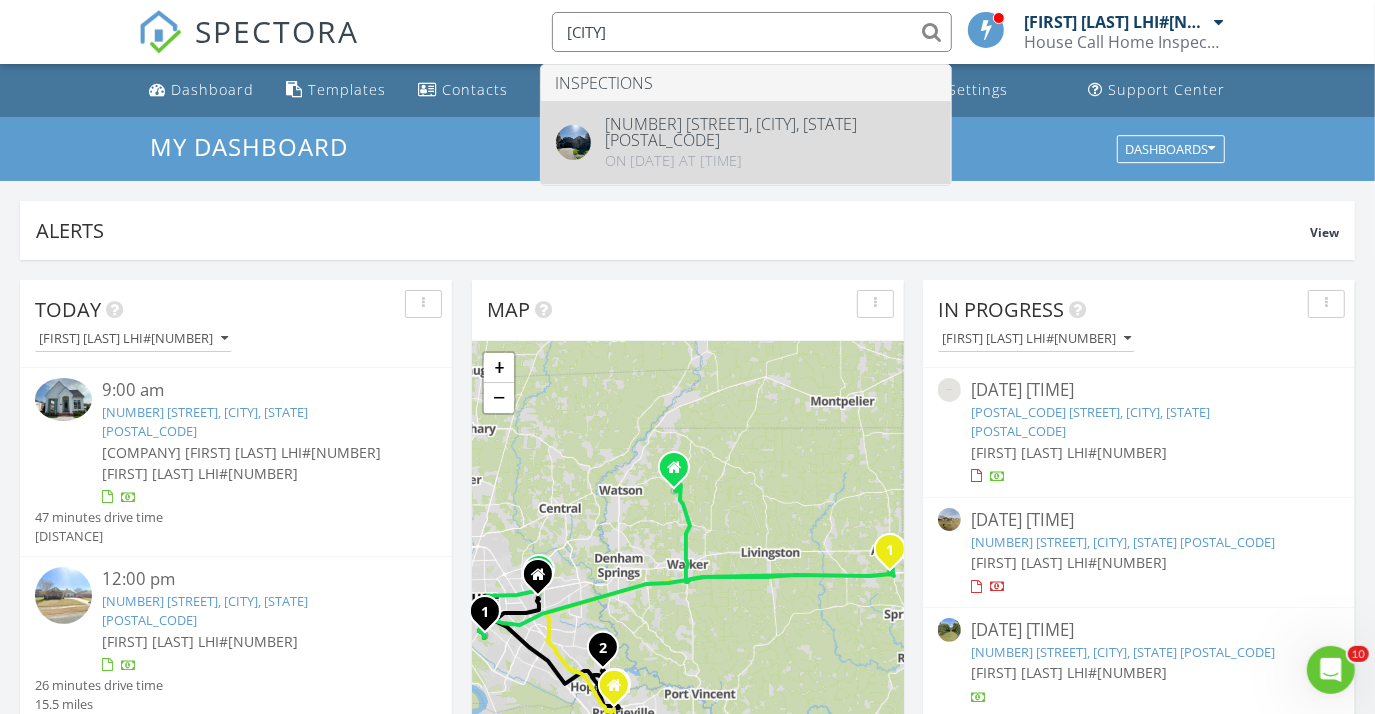 type on "fountain hill" 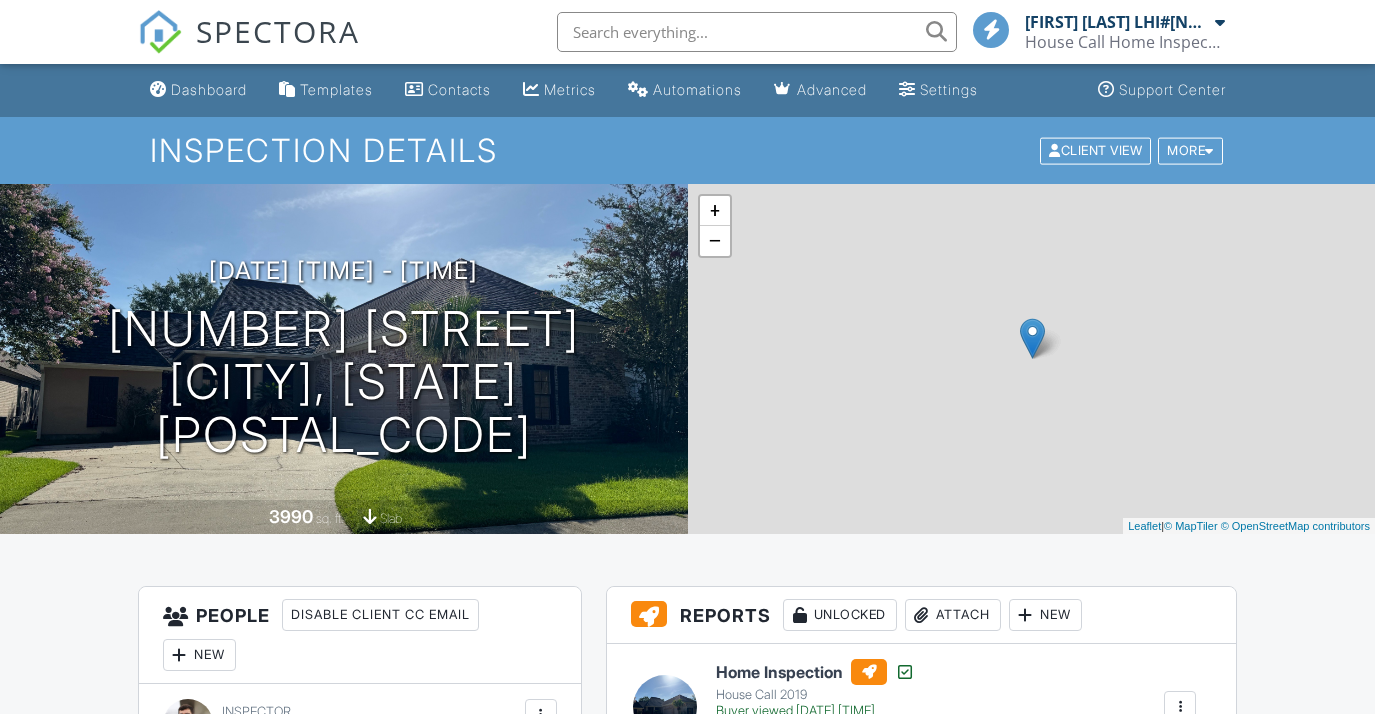 scroll, scrollTop: 0, scrollLeft: 0, axis: both 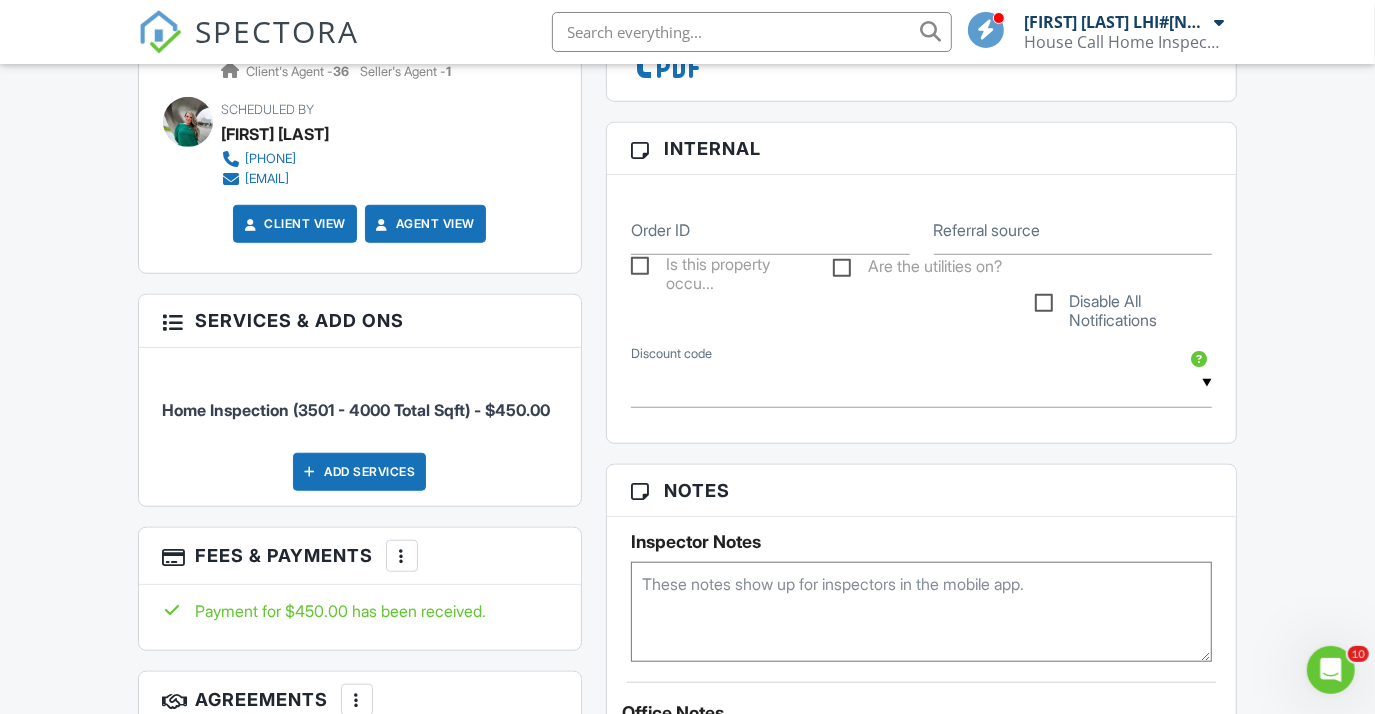 click at bounding box center (752, 32) 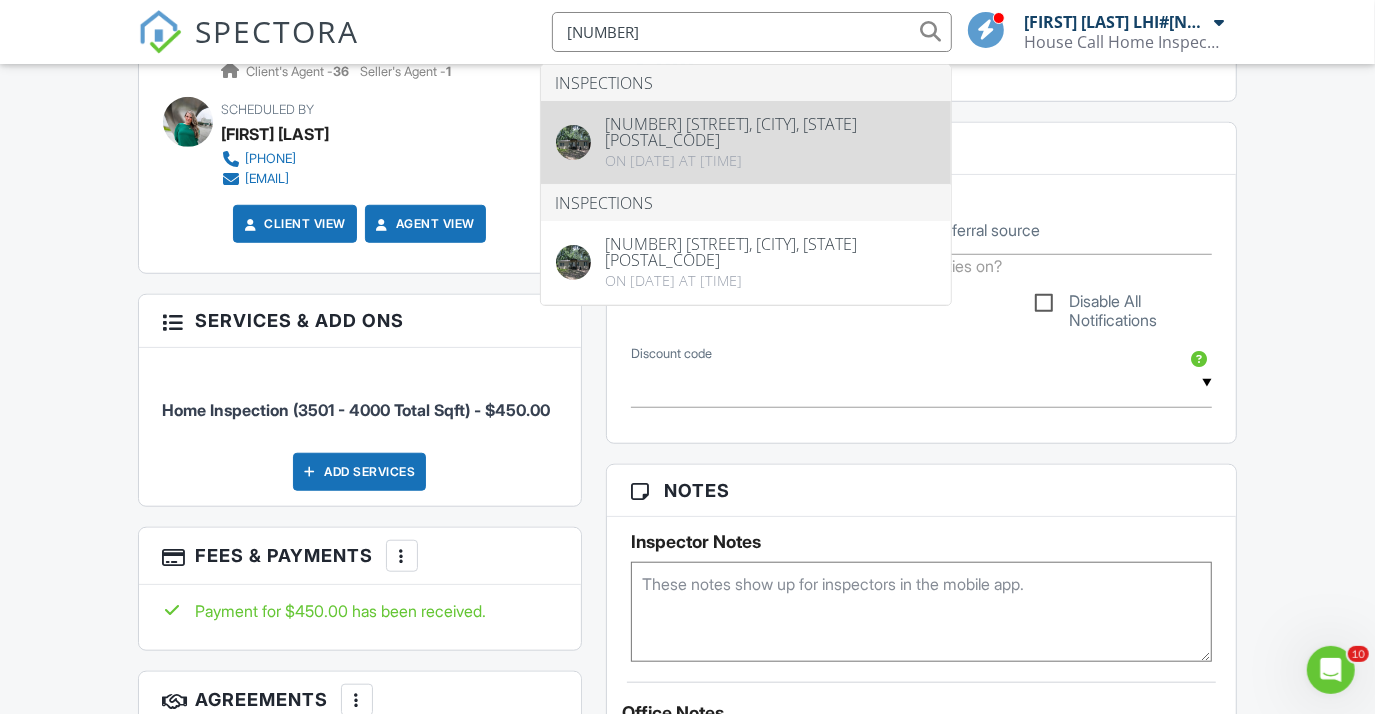 type on "15713" 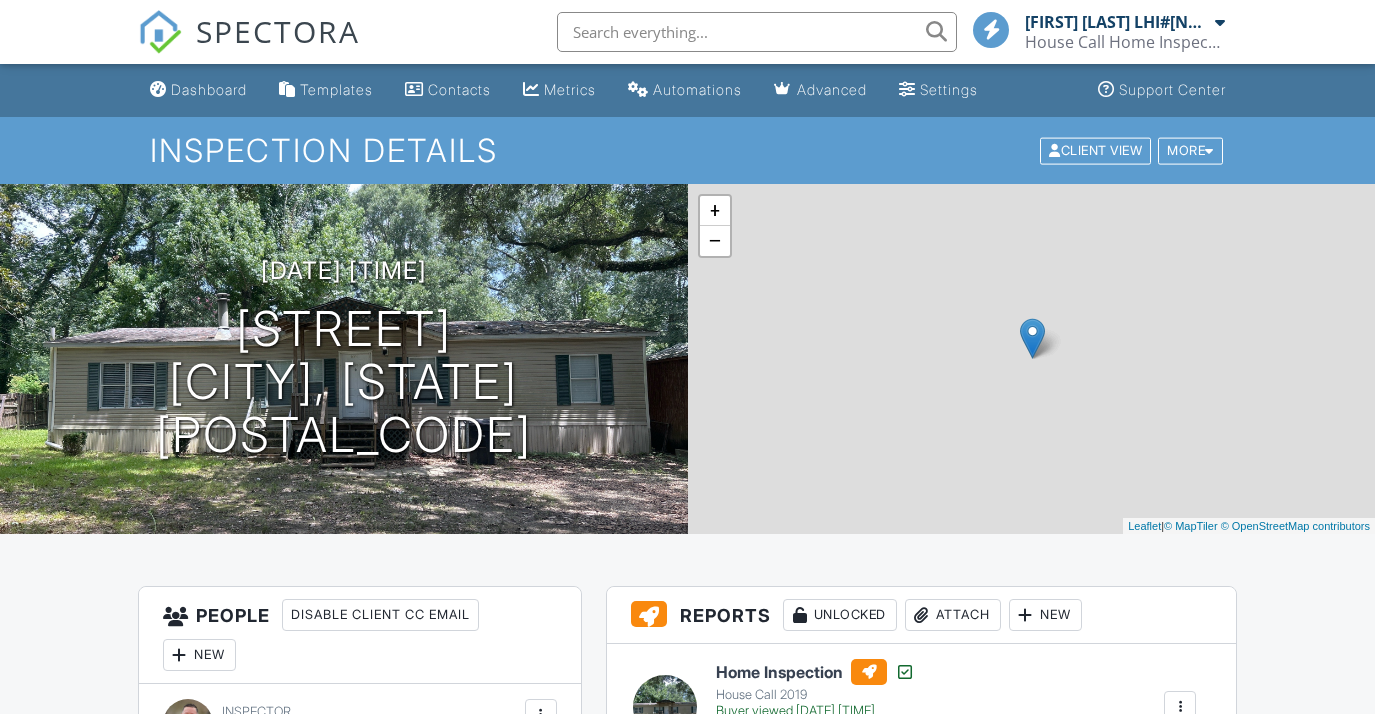 scroll, scrollTop: 0, scrollLeft: 0, axis: both 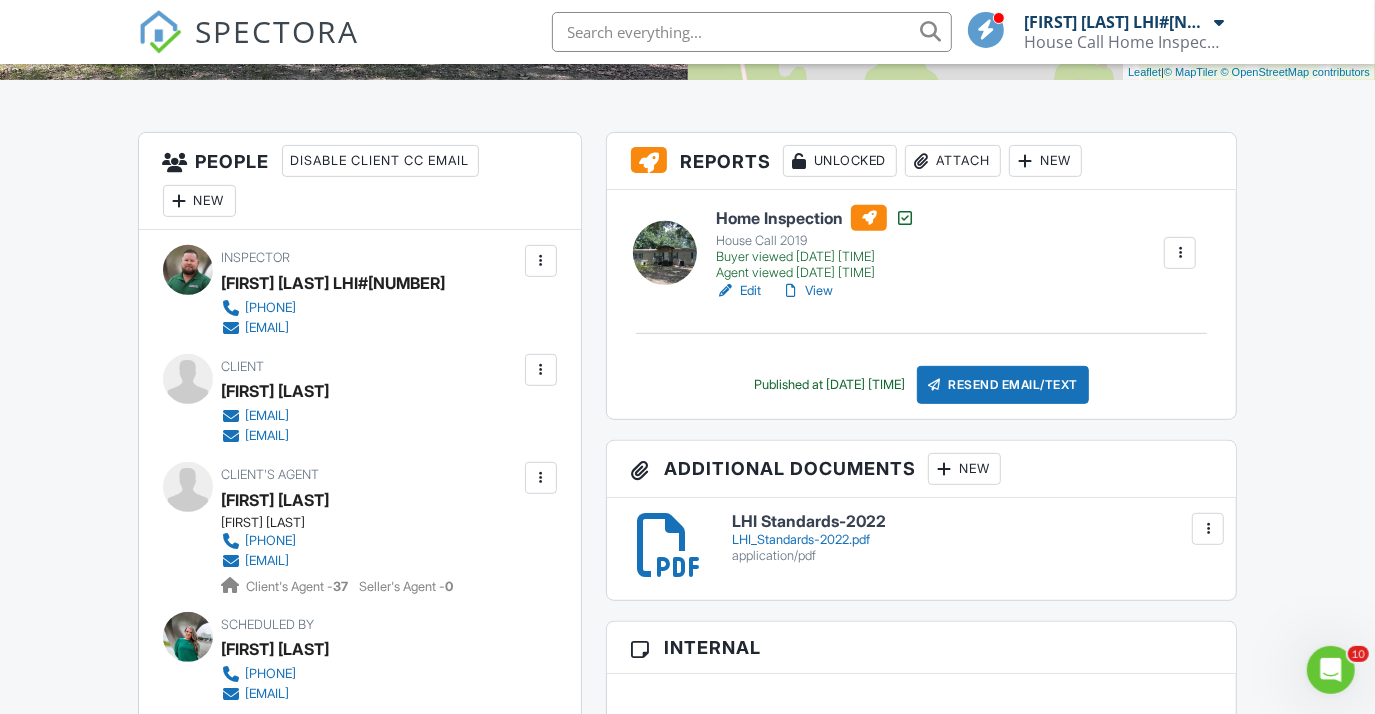 click at bounding box center [752, 32] 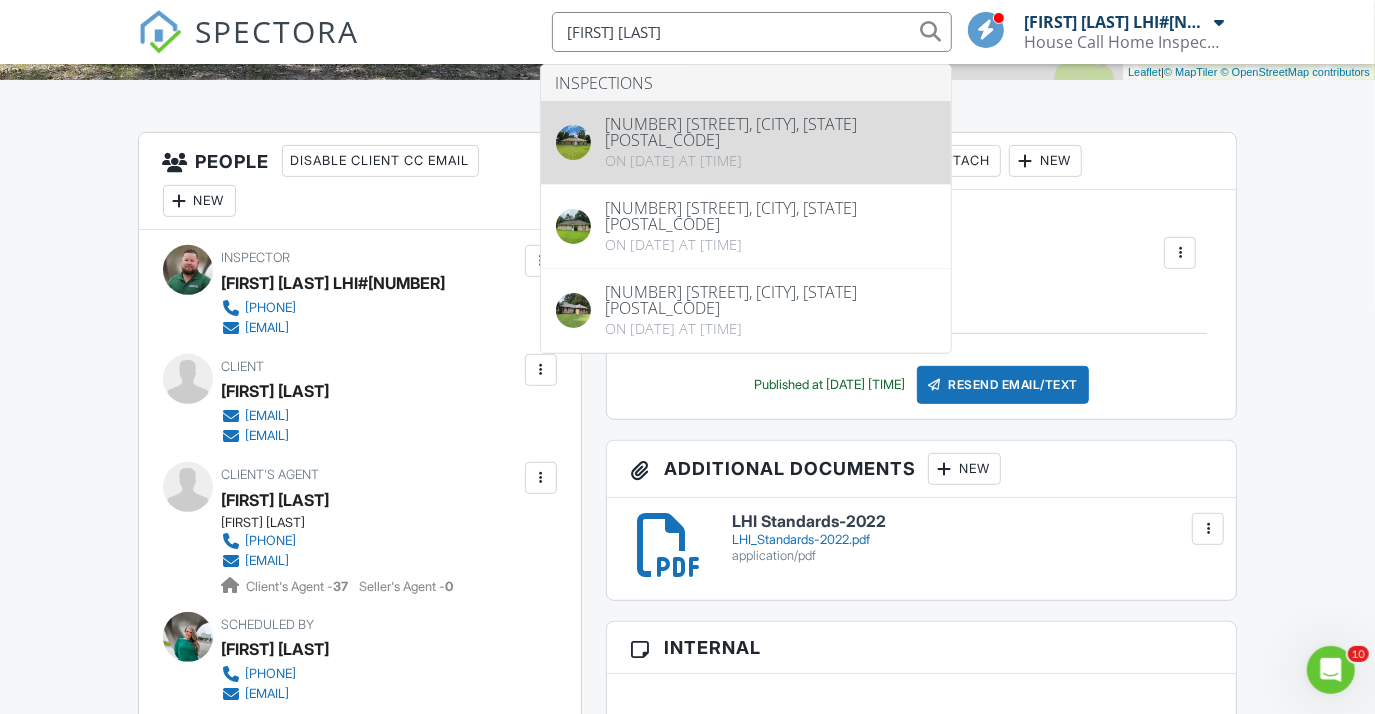 type on "[FIRST] [LAST]" 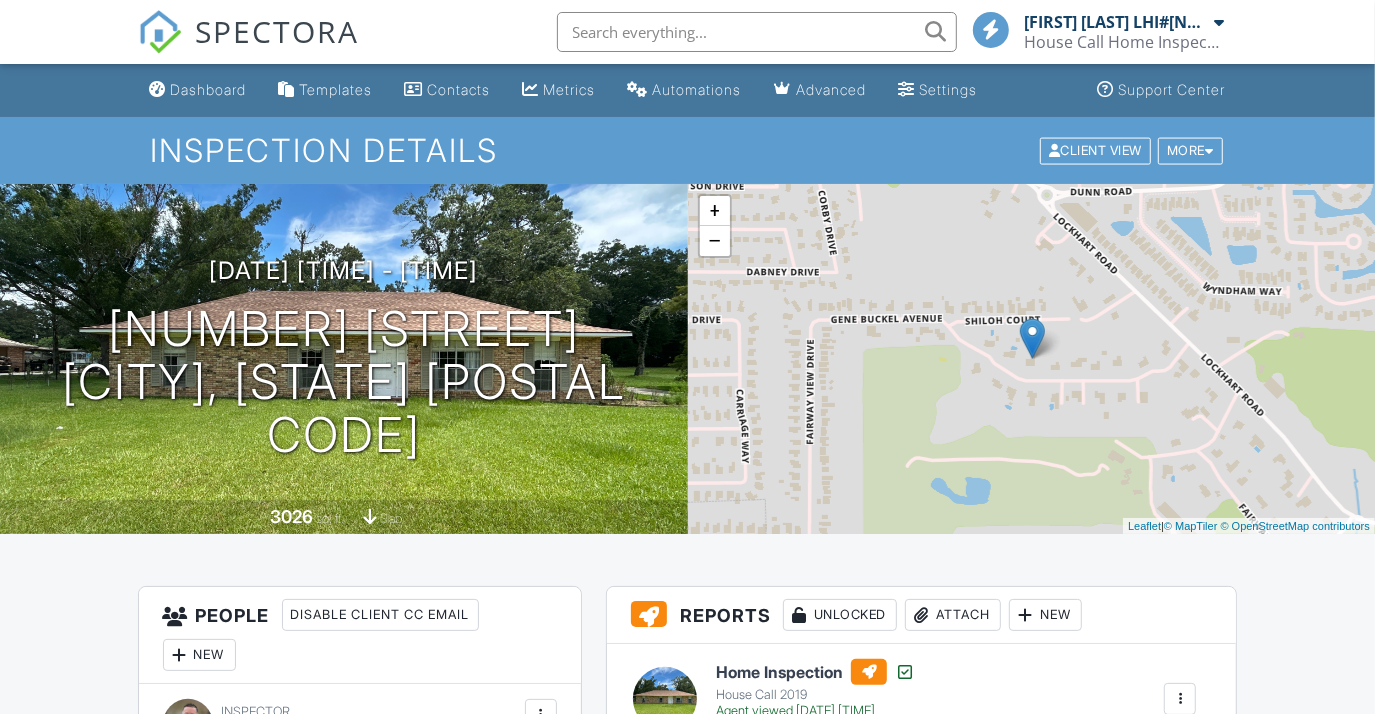 scroll, scrollTop: 341, scrollLeft: 0, axis: vertical 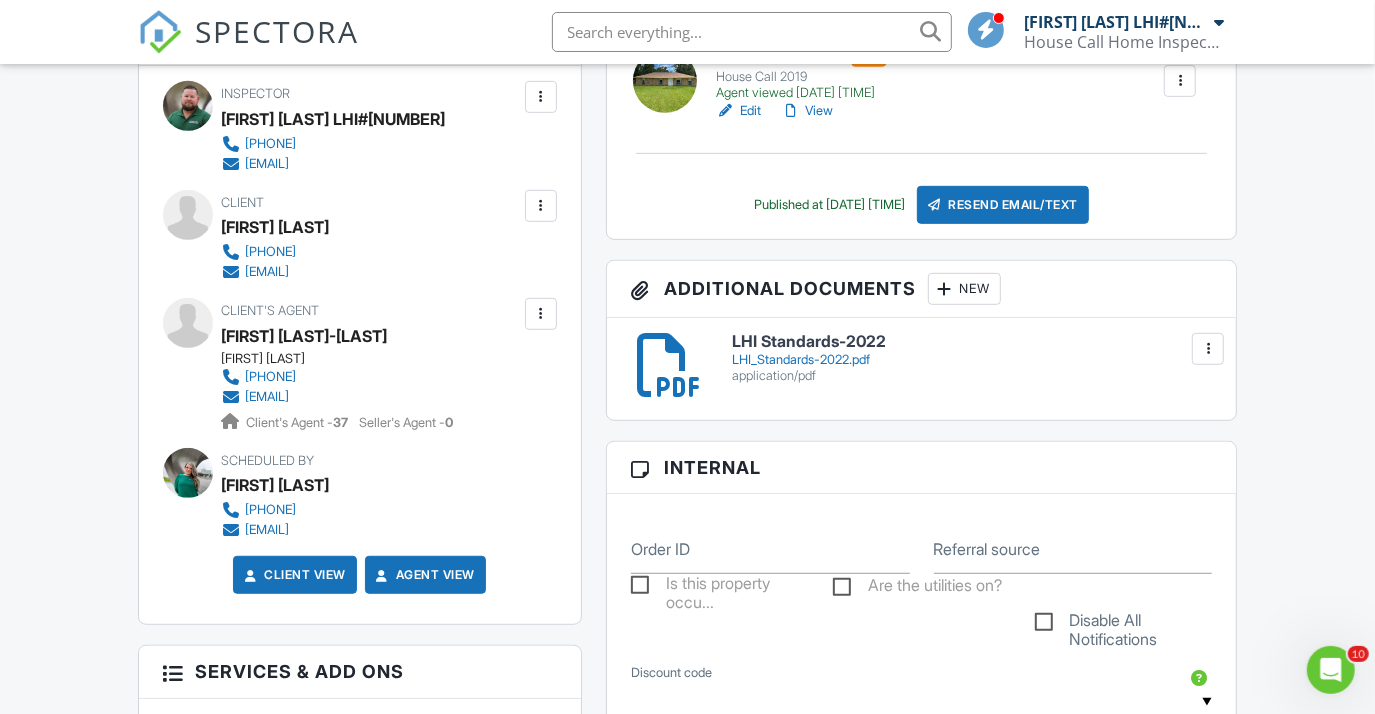 click at bounding box center (752, 32) 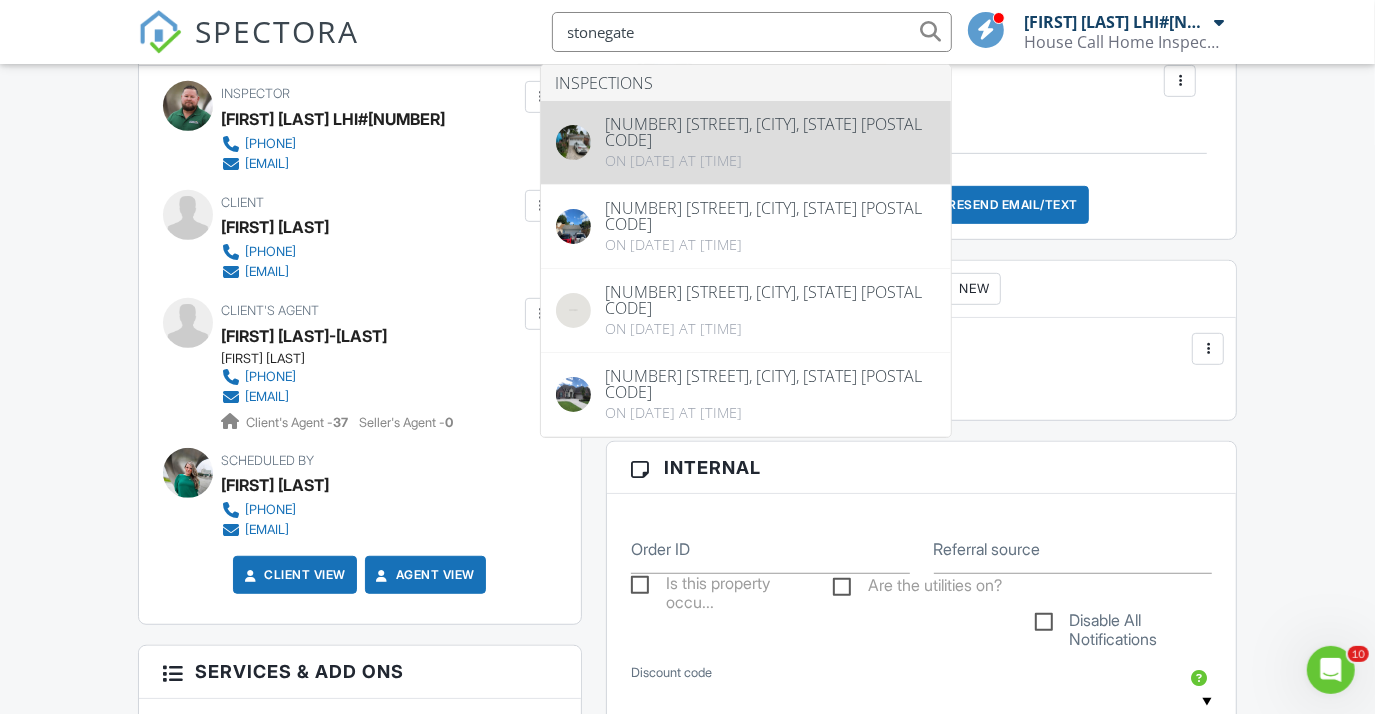 type on "stonegate" 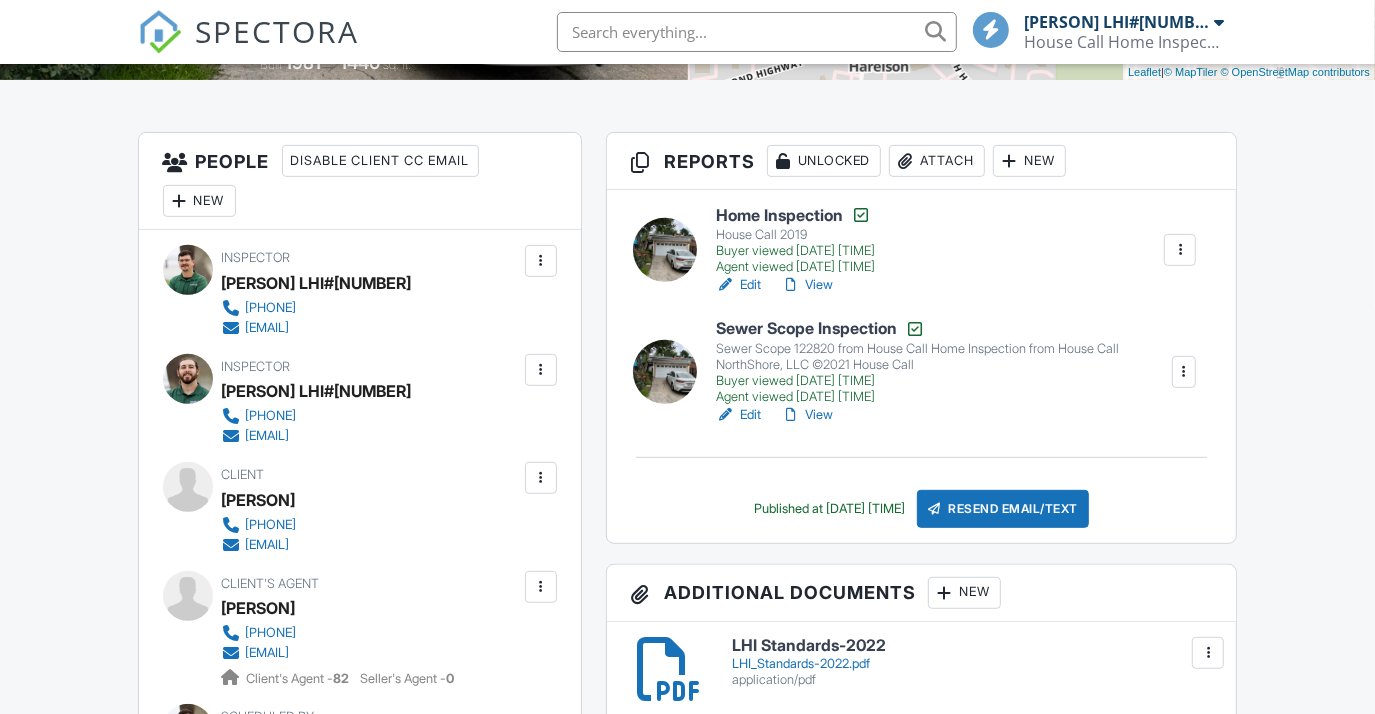 scroll, scrollTop: 454, scrollLeft: 0, axis: vertical 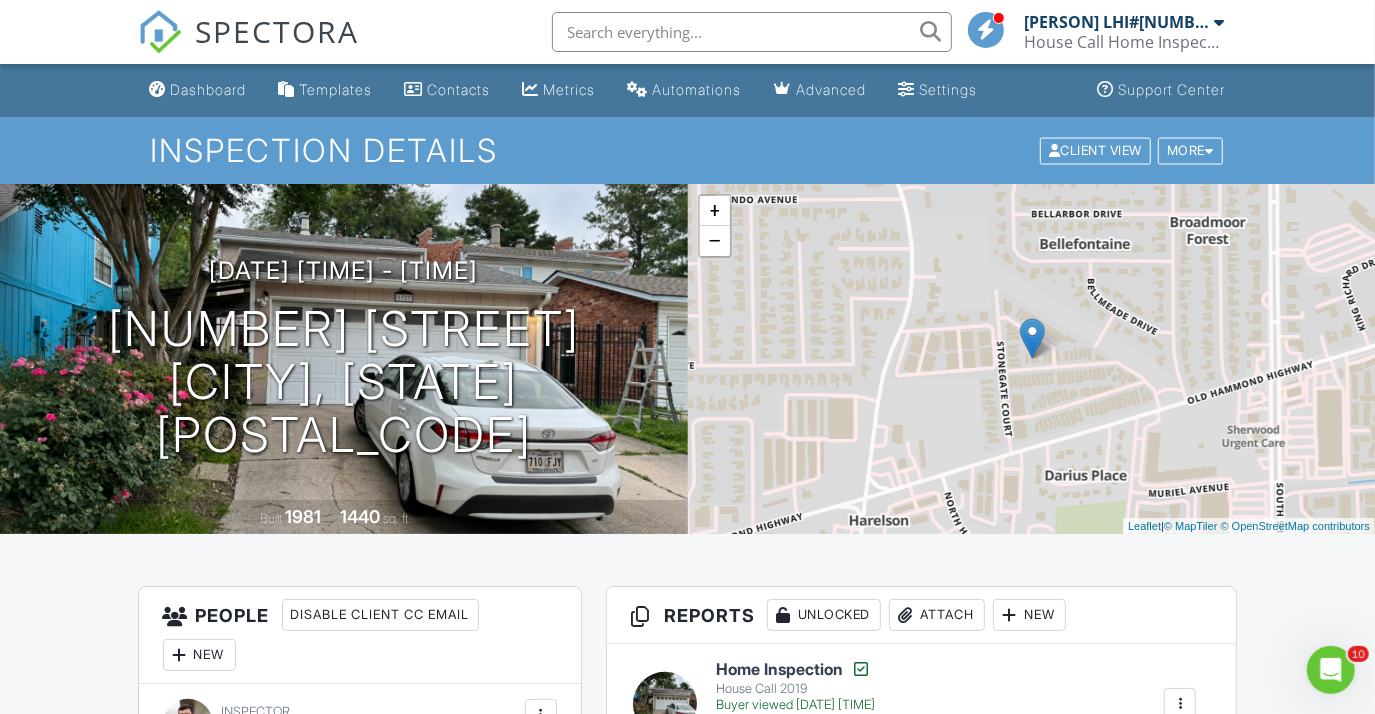 click at bounding box center [752, 32] 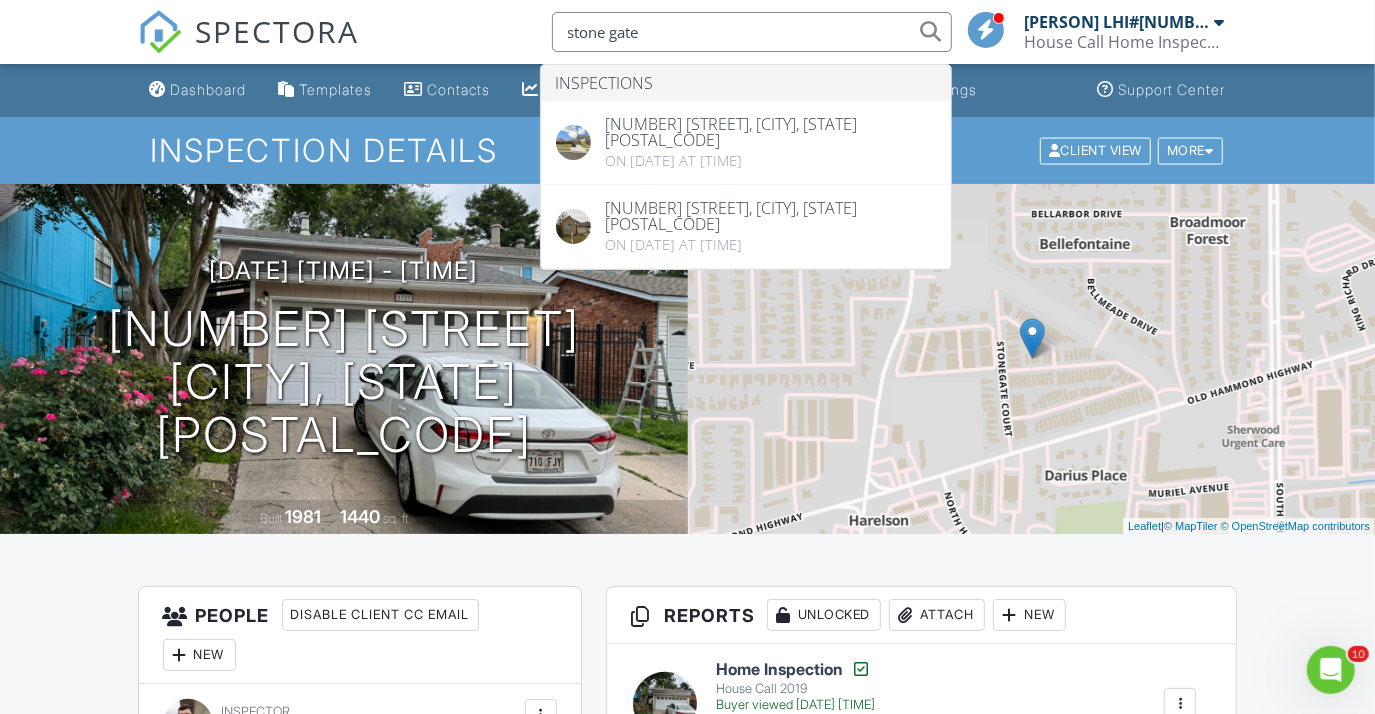 click on "stone gate" at bounding box center (752, 32) 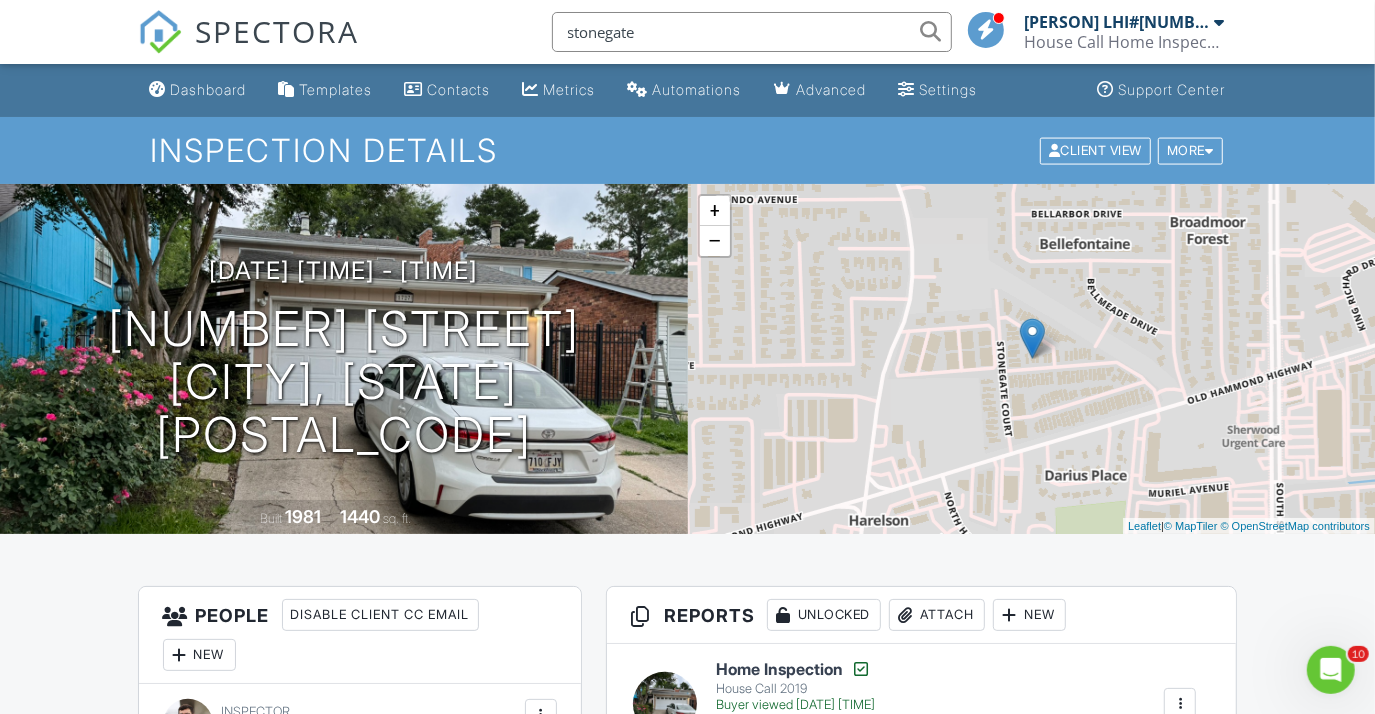 click on "stonegate" at bounding box center [752, 32] 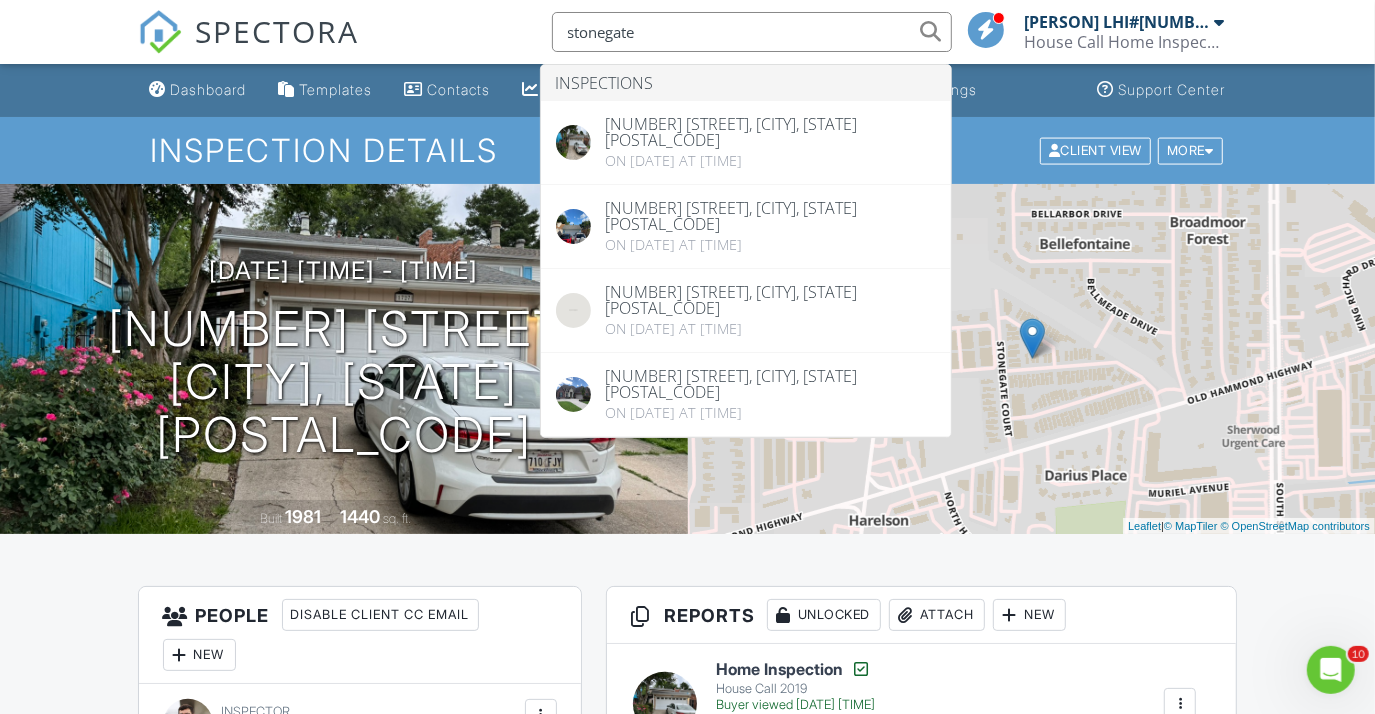 click on "stonegate" at bounding box center (752, 32) 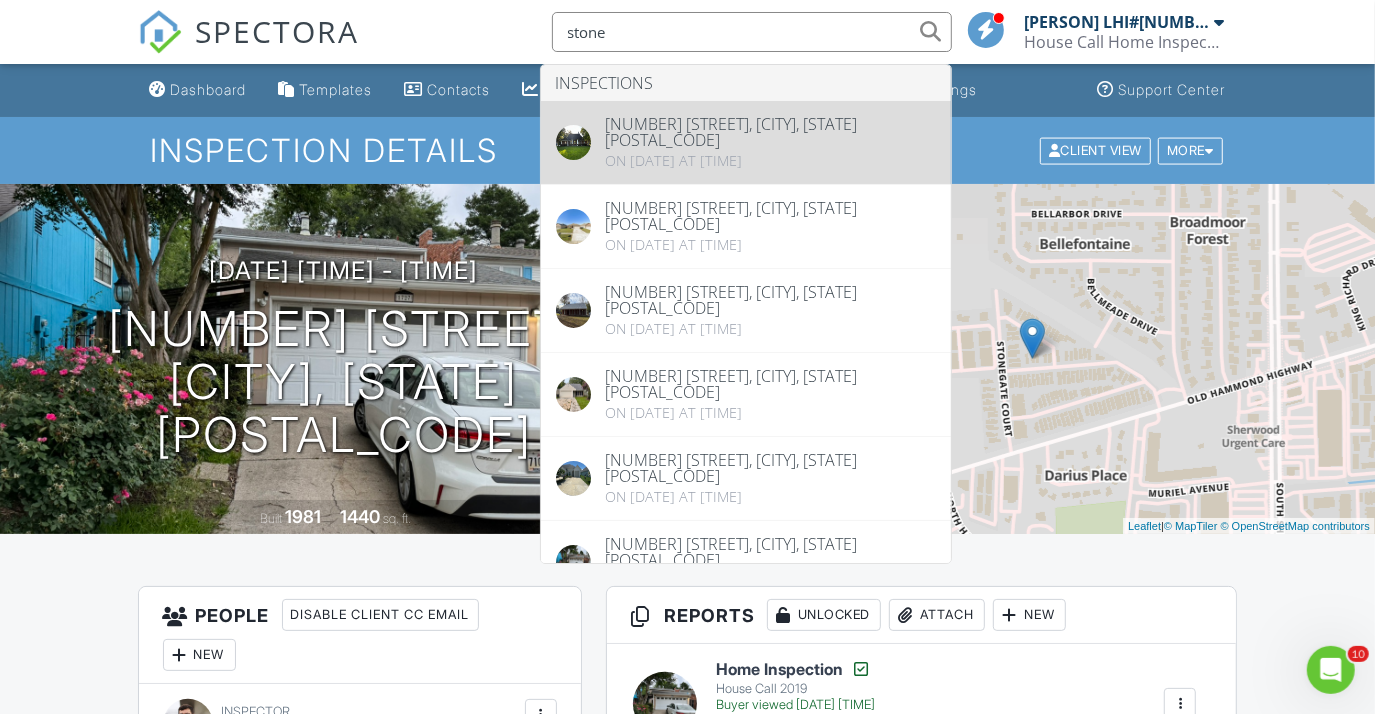 type on "stone" 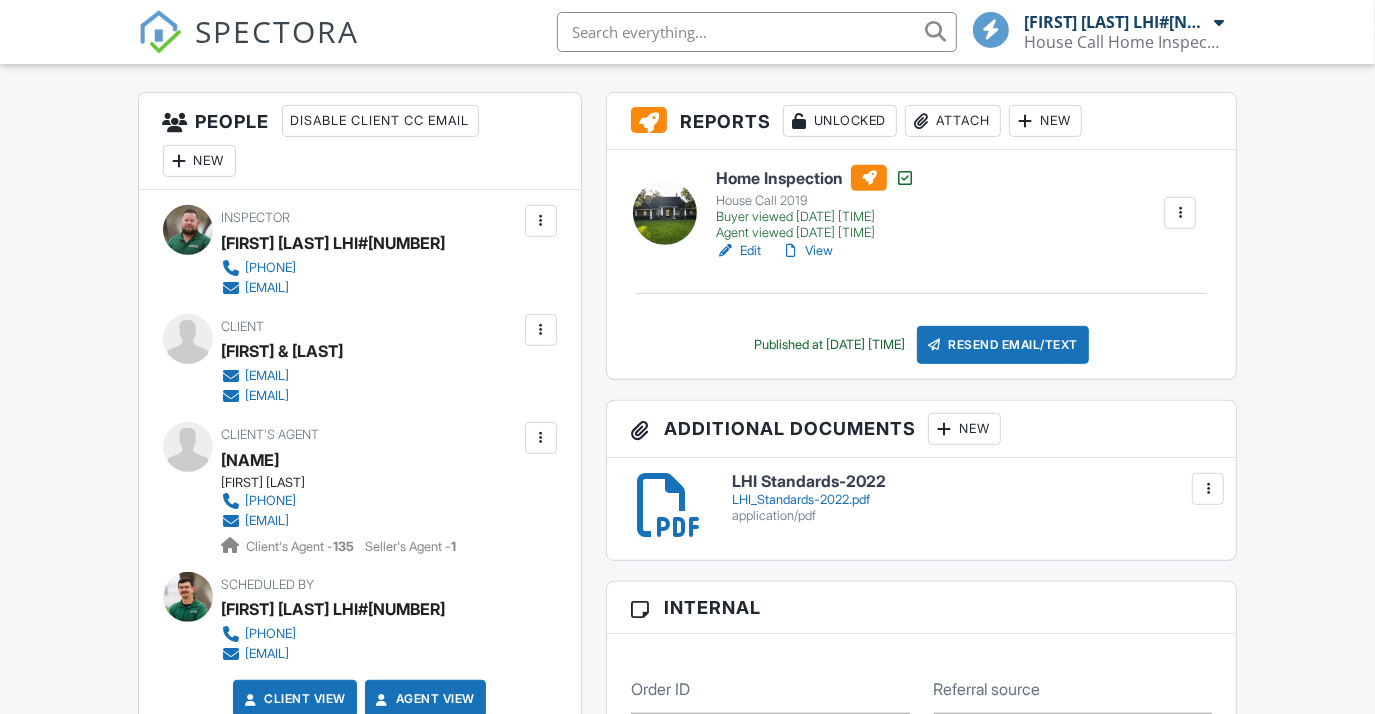 scroll, scrollTop: 363, scrollLeft: 0, axis: vertical 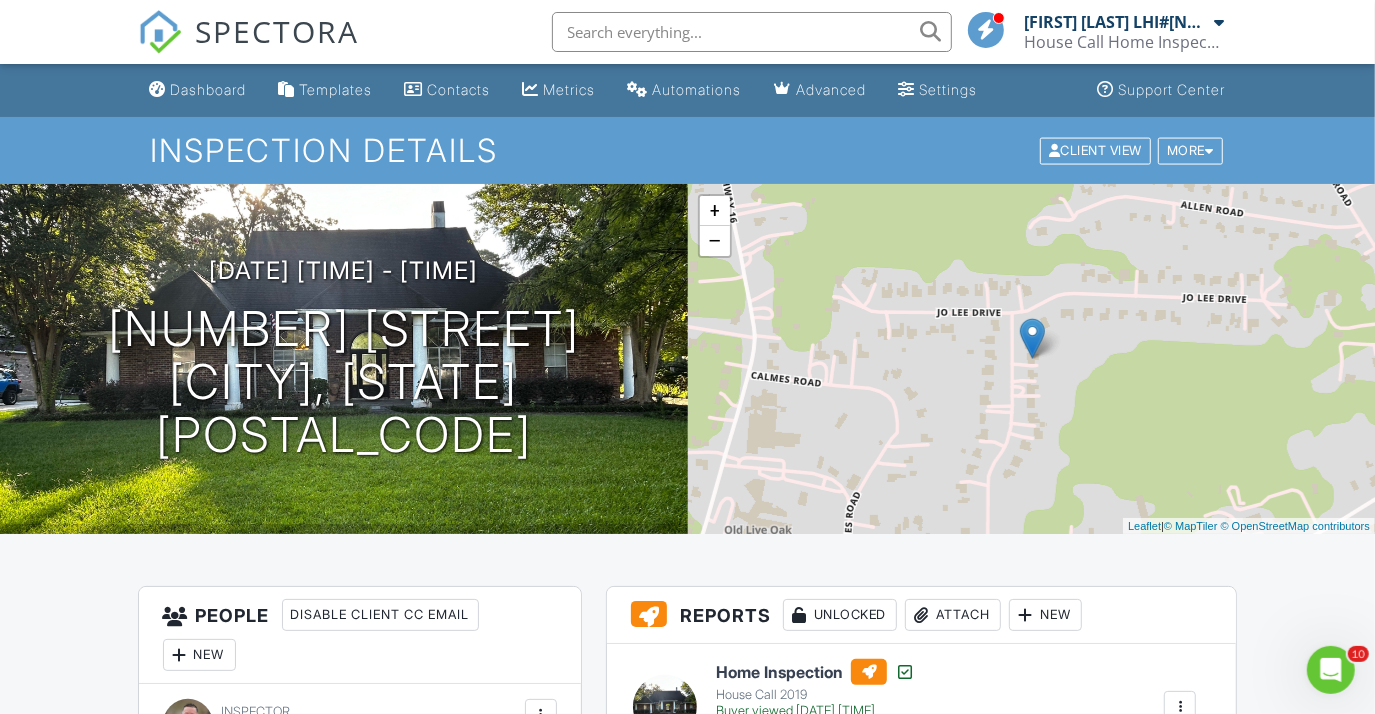click at bounding box center [752, 32] 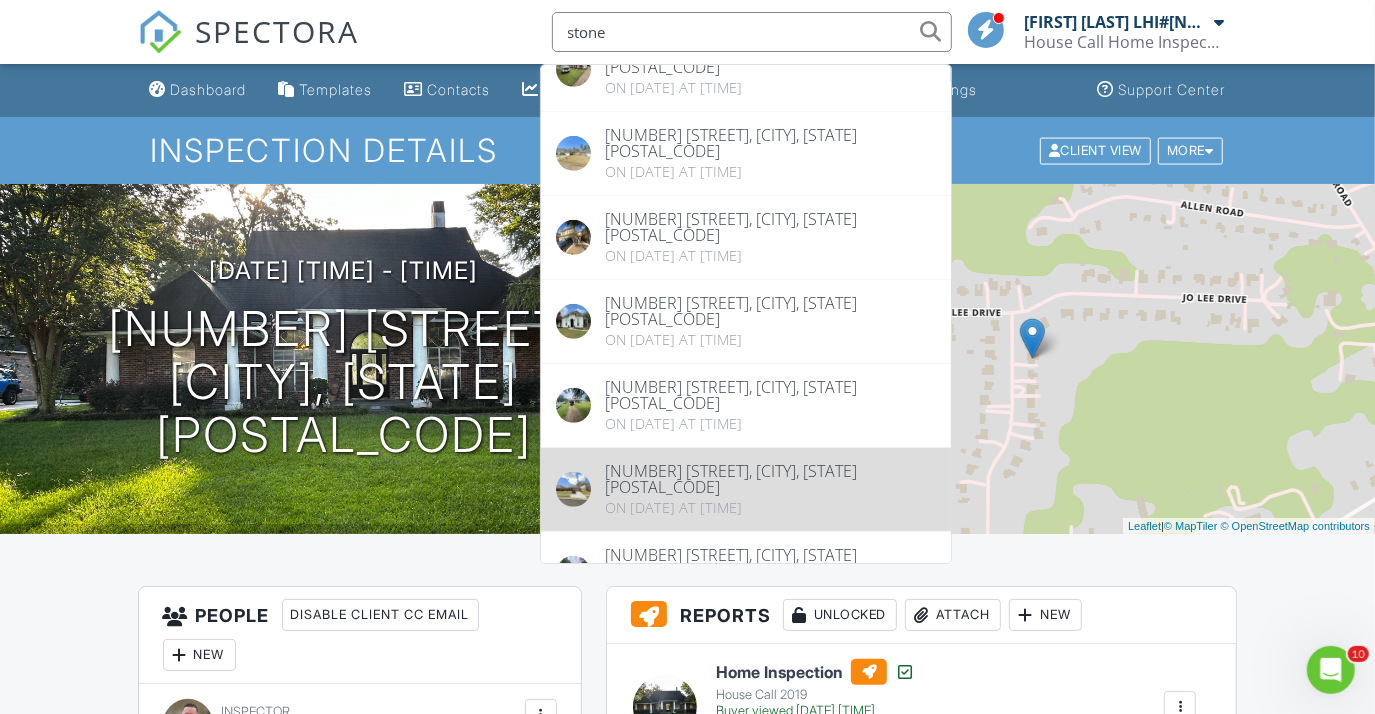 scroll, scrollTop: 0, scrollLeft: 0, axis: both 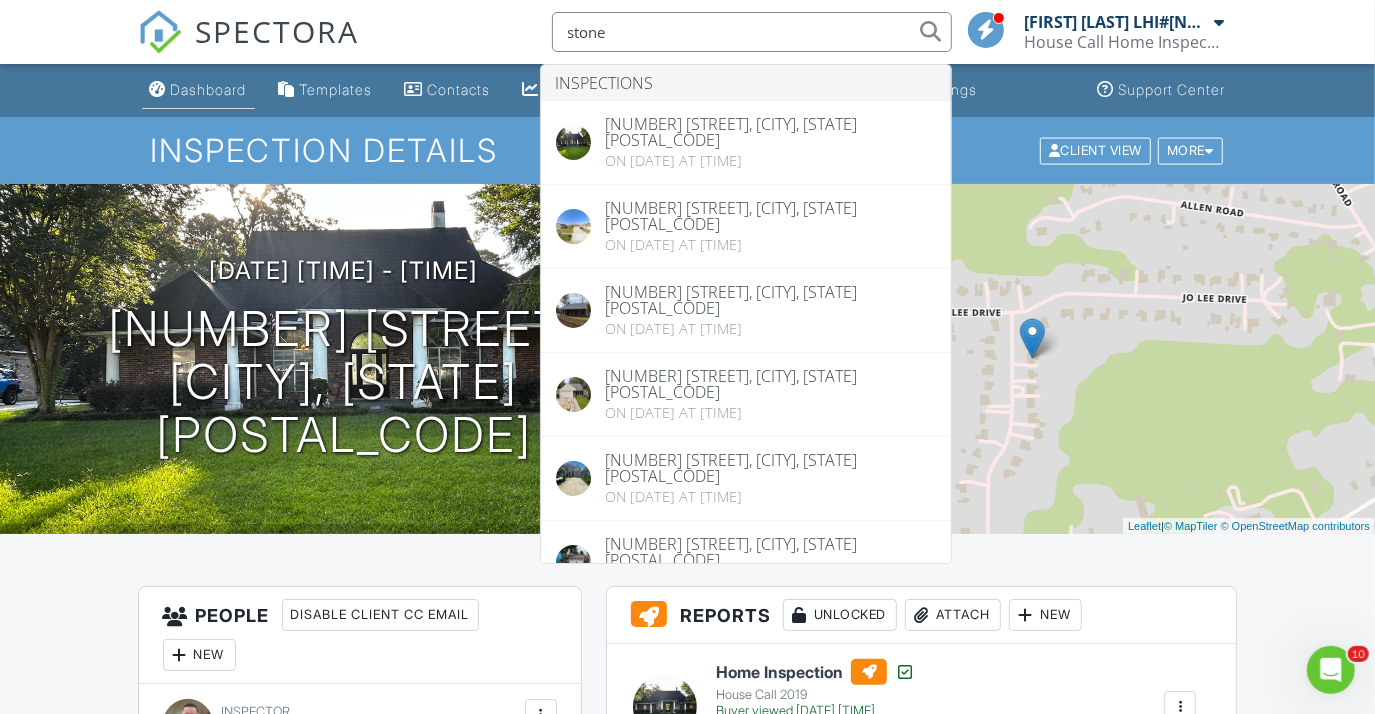 type on "stone" 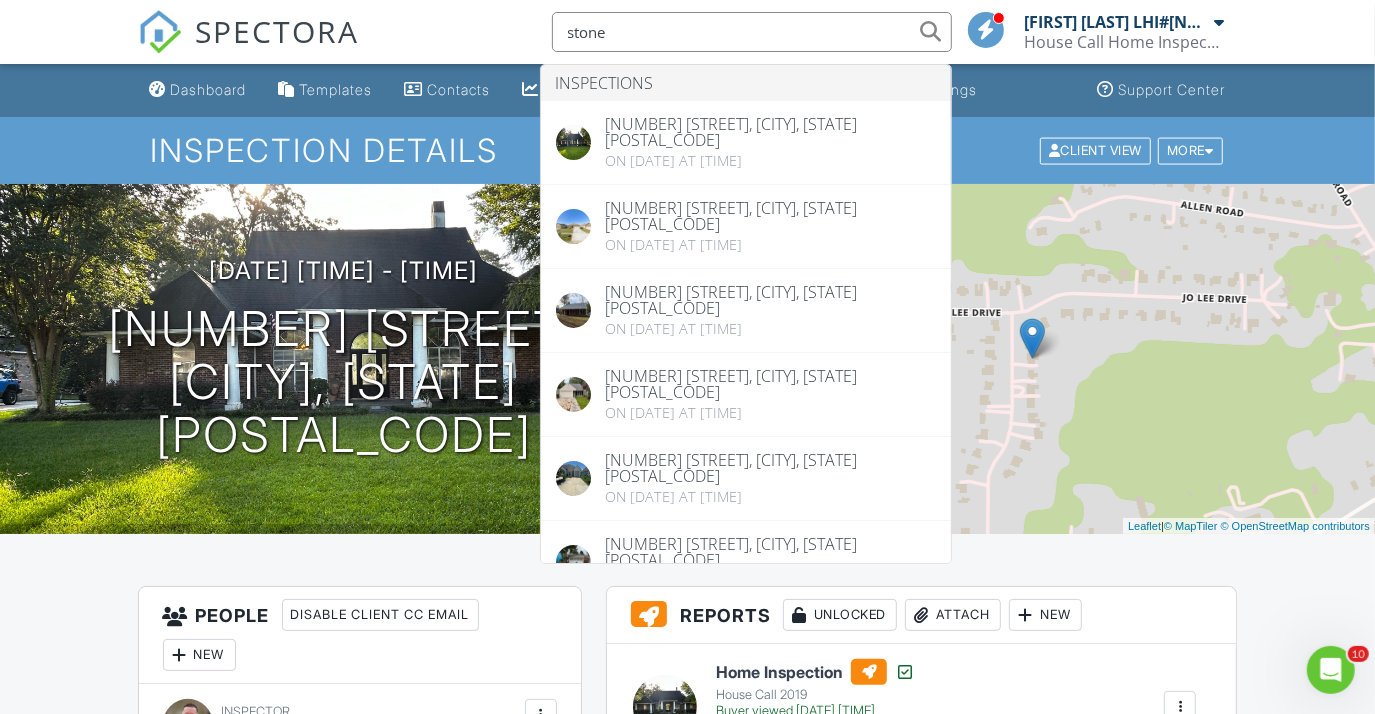 click on "Dashboard" at bounding box center [209, 89] 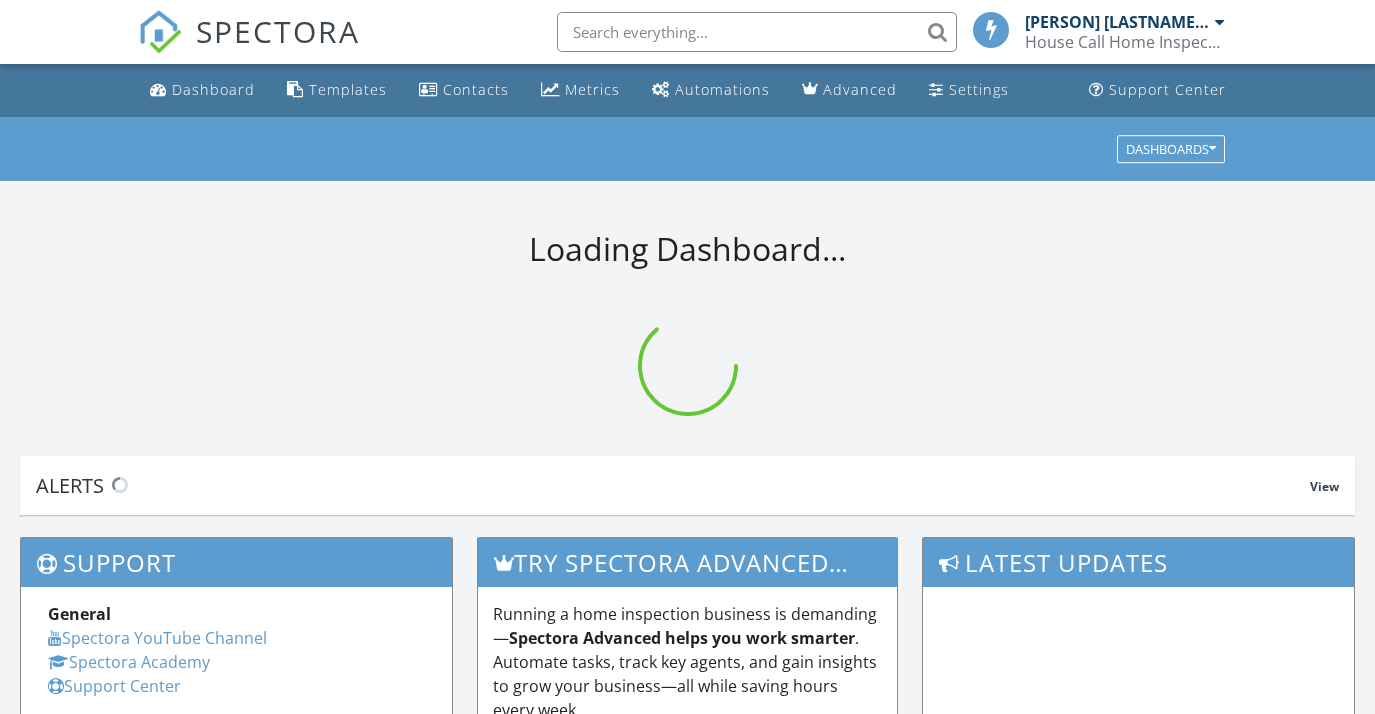 scroll, scrollTop: 0, scrollLeft: 0, axis: both 